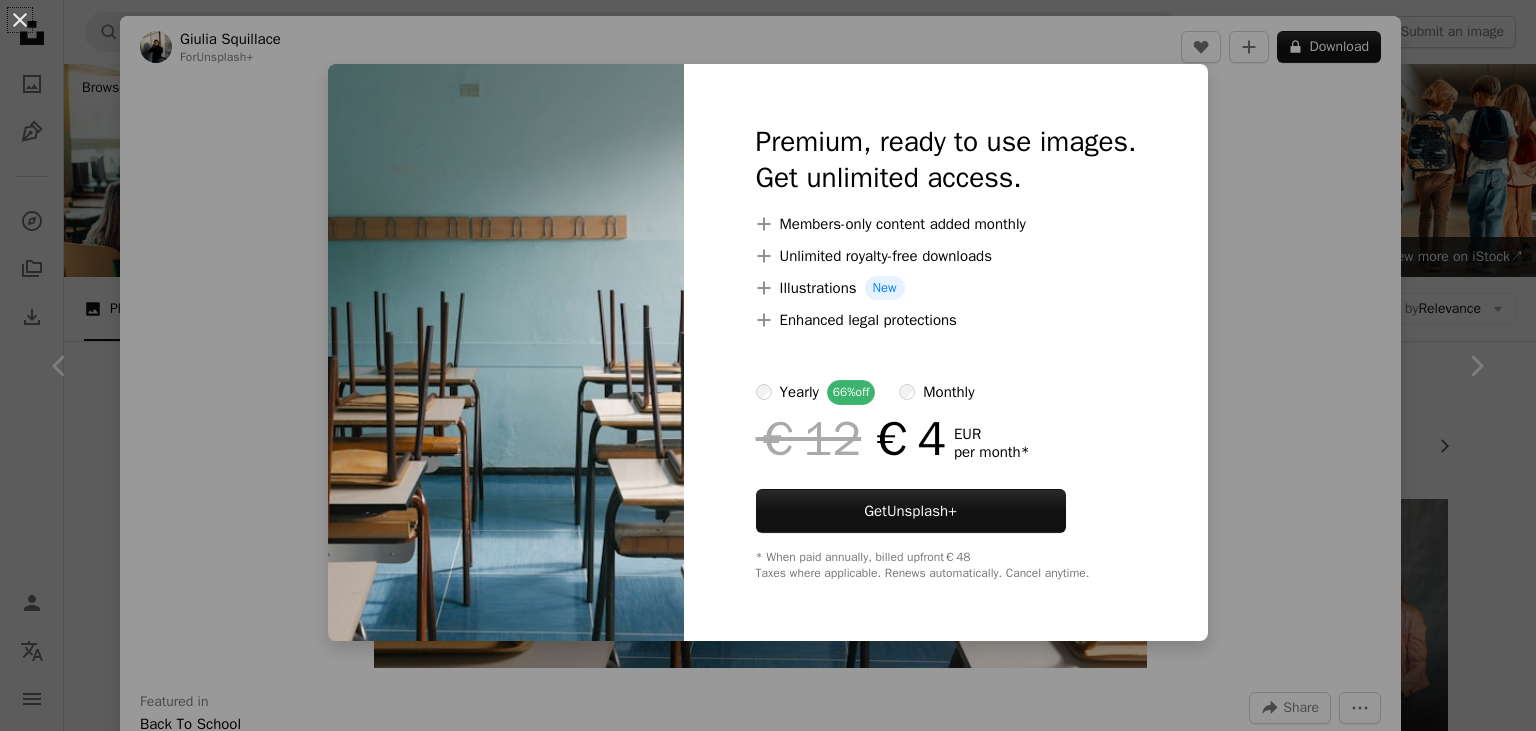 scroll, scrollTop: 1056, scrollLeft: 0, axis: vertical 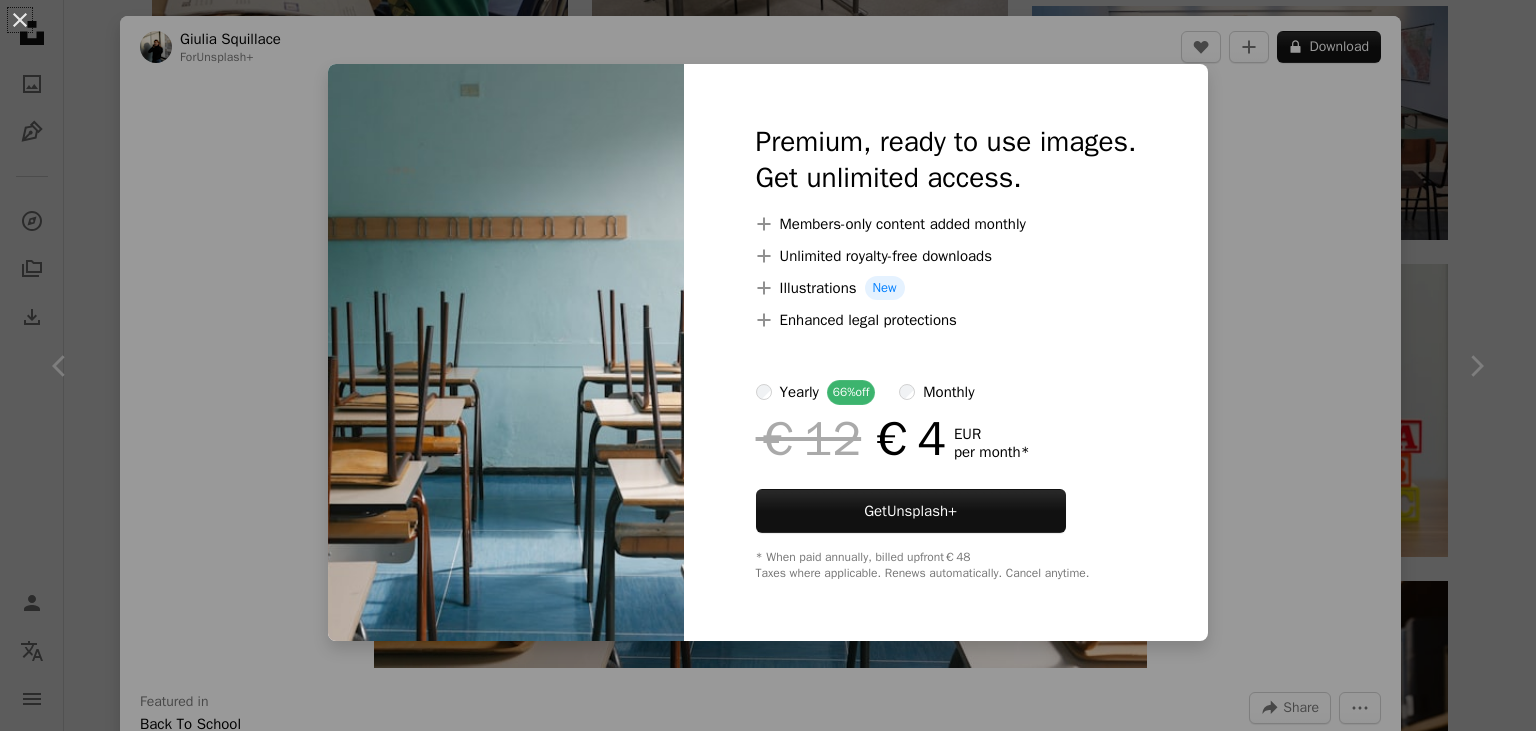 click on "An X shape Premium, ready to use images. Get unlimited access. A plus sign Members-only content added monthly A plus sign Unlimited royalty-free downloads A plus sign Illustrations  New A plus sign Enhanced legal protections yearly 66%  off monthly €12   €4 EUR per month * Get  Unsplash+ * When paid annually, billed upfront  €48 Taxes where applicable. Renews automatically. Cancel anytime." at bounding box center [768, 365] 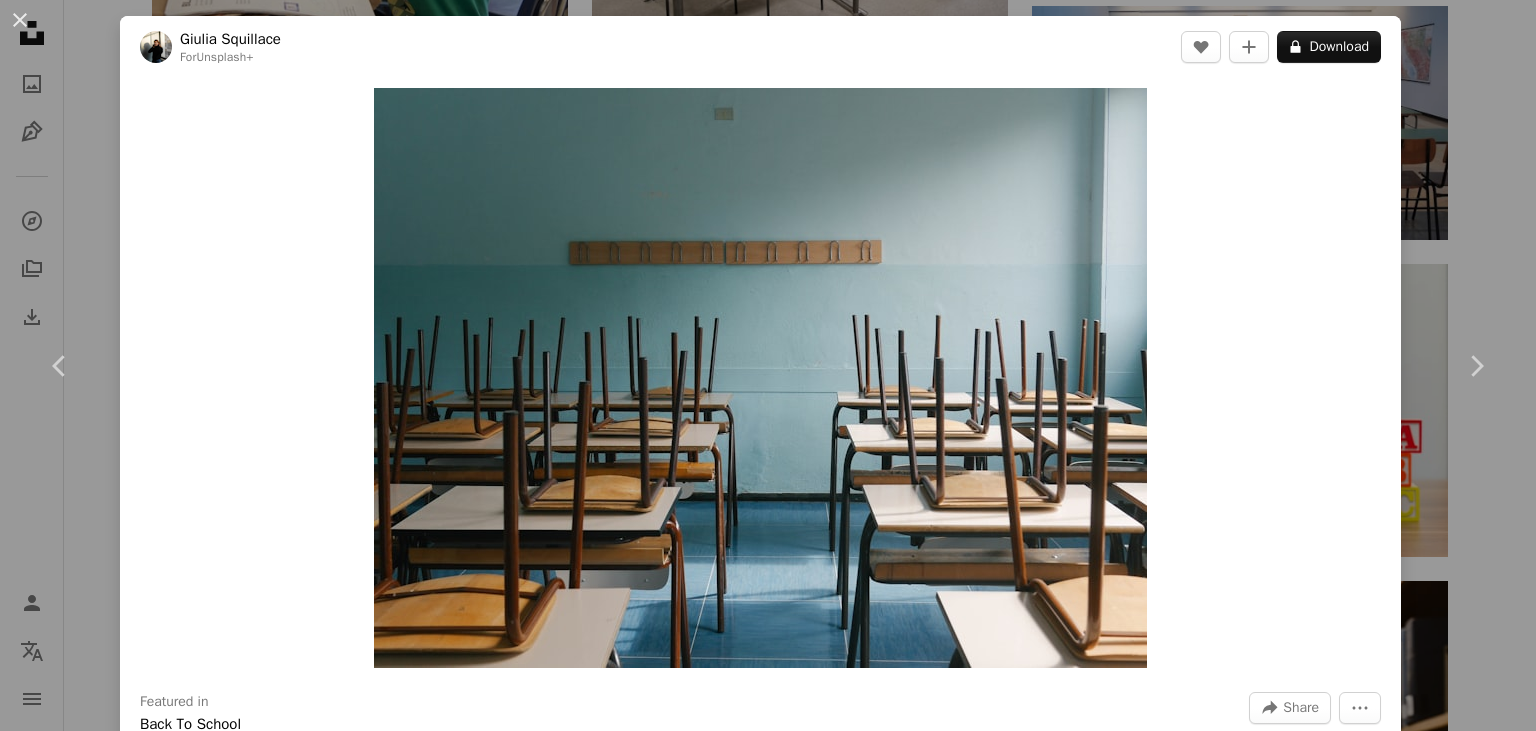 click on "An X shape Chevron left Chevron right [FIRST] [LAST] For Unsplash+ A heart A plus sign A lock Download Zoom in Featured in Back To School A forward-right arrow Share More Actions Calendar outlined Published on December 18, 2022 Safety Licensed under the Unsplash+ License school education interior classroom university desk college class high school empty chairs school classroom driving school theory desks empty classroom Free images From this series Chevron right Plus sign for Unsplash+ Plus sign for Unsplash+ Plus sign for Unsplash+ Plus sign for Unsplash+ Plus sign for Unsplash+ Plus sign for Unsplash+ Plus sign for Unsplash+ Plus sign for Unsplash+ Plus sign for Unsplash+ Related images Plus sign for Unsplash+ A heart A plus sign [FIRST] [LAST] For Unsplash+ A lock Download Plus sign for Unsplash+ A heart A plus sign [FIRST] [LAST] For Unsplash+ A lock Download Plus sign for Unsplash+ A heart A plus sign [FIRST] [LAST] For Unsplash+ A heart A plus sign" at bounding box center [768, 365] 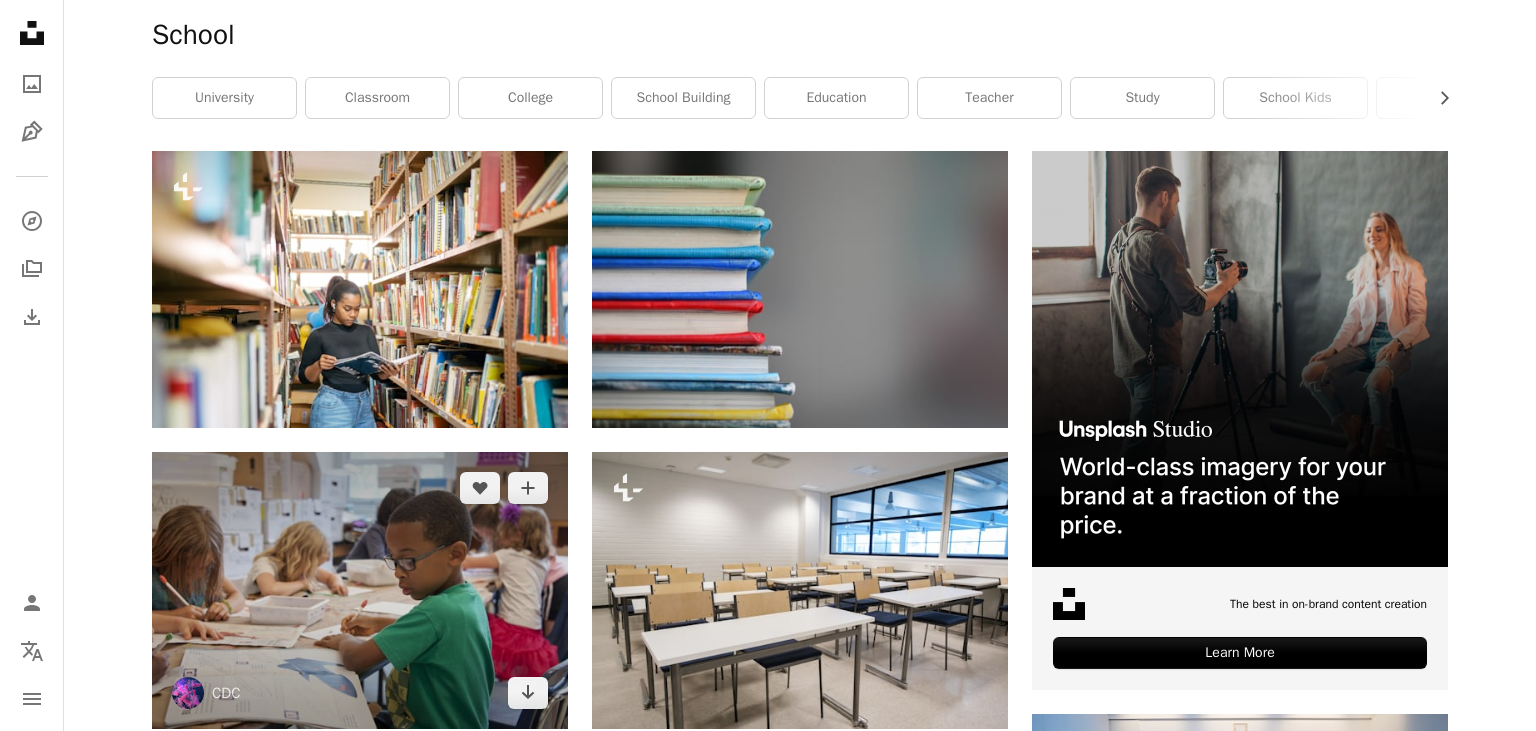 scroll, scrollTop: 422, scrollLeft: 0, axis: vertical 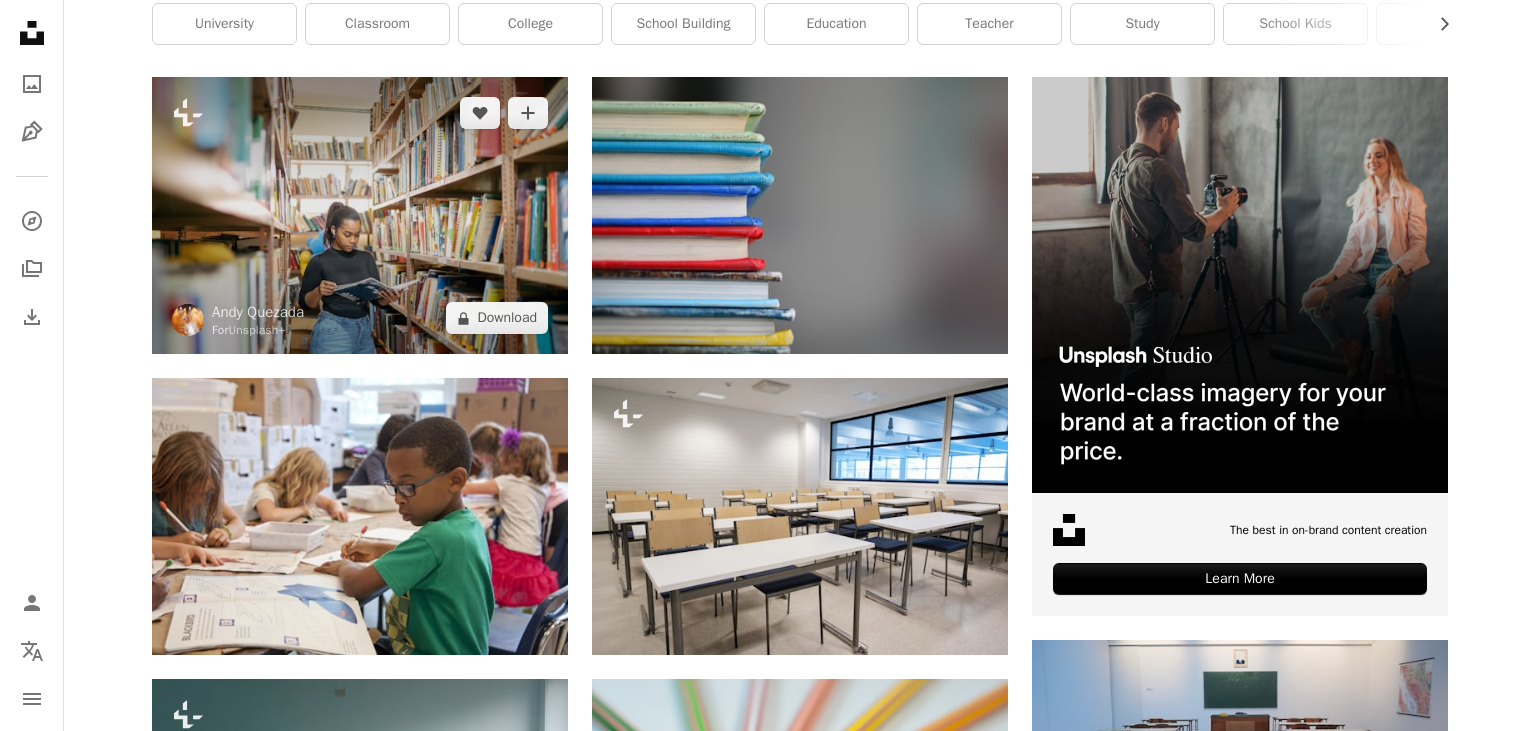 click at bounding box center (360, 215) 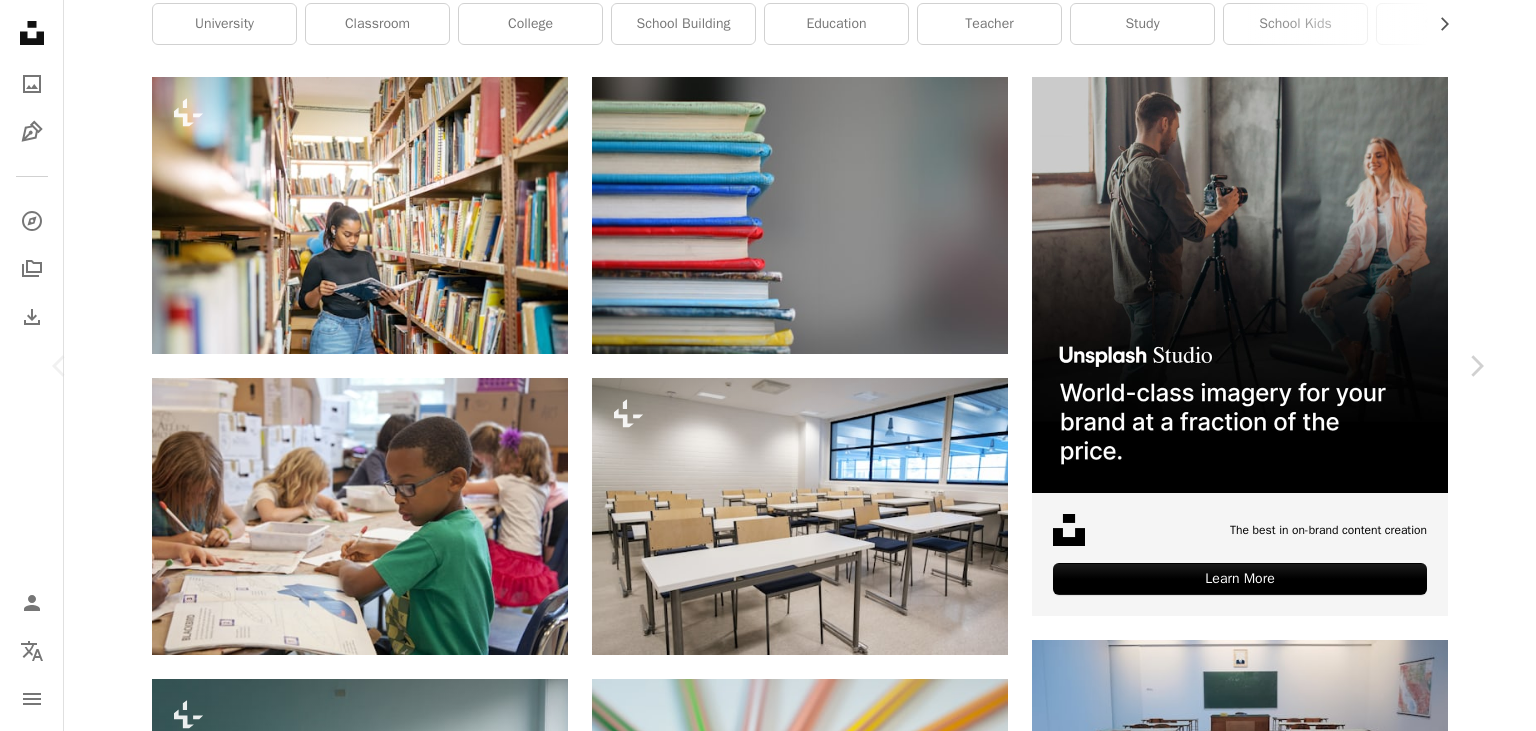 click on "A lock Download" at bounding box center (1329, 3922) 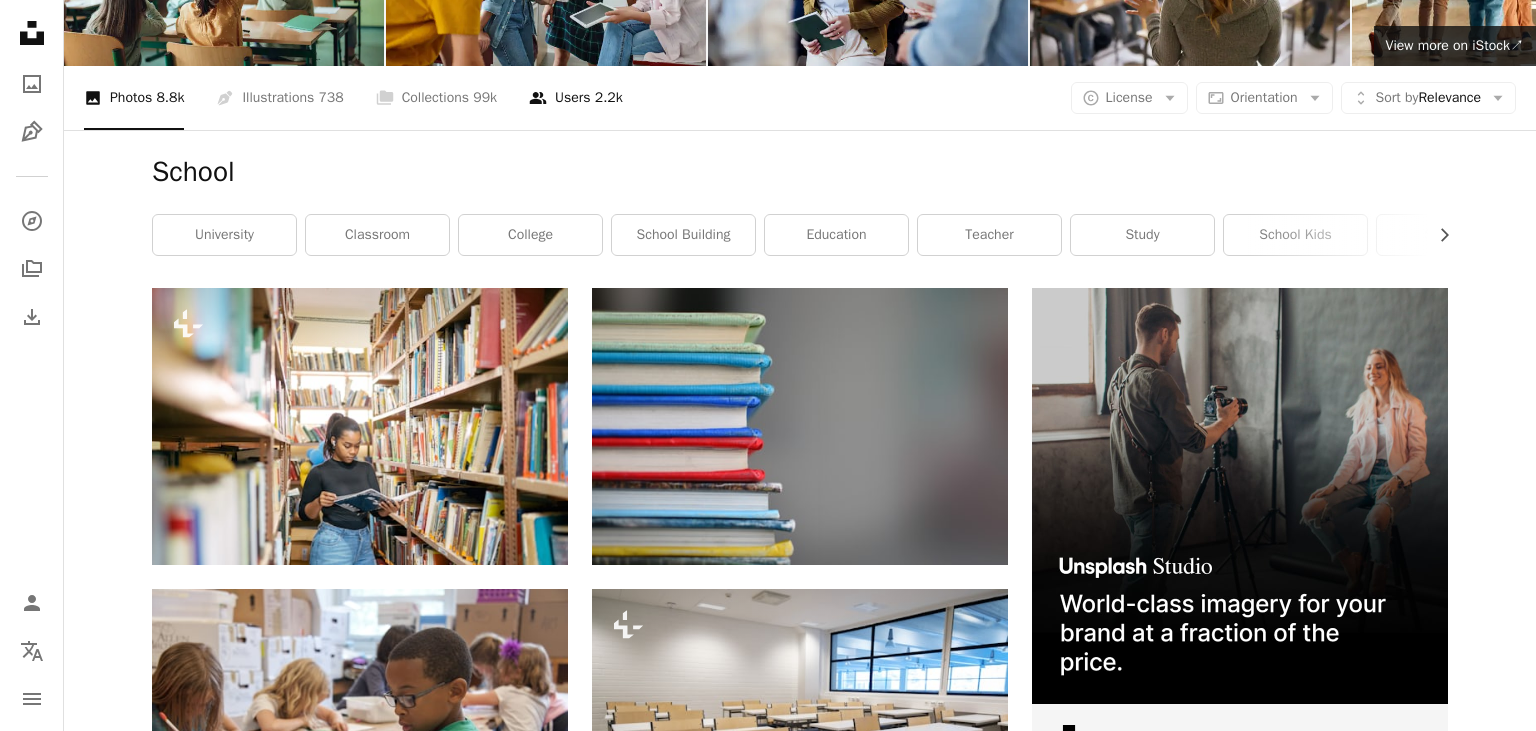 scroll, scrollTop: 316, scrollLeft: 0, axis: vertical 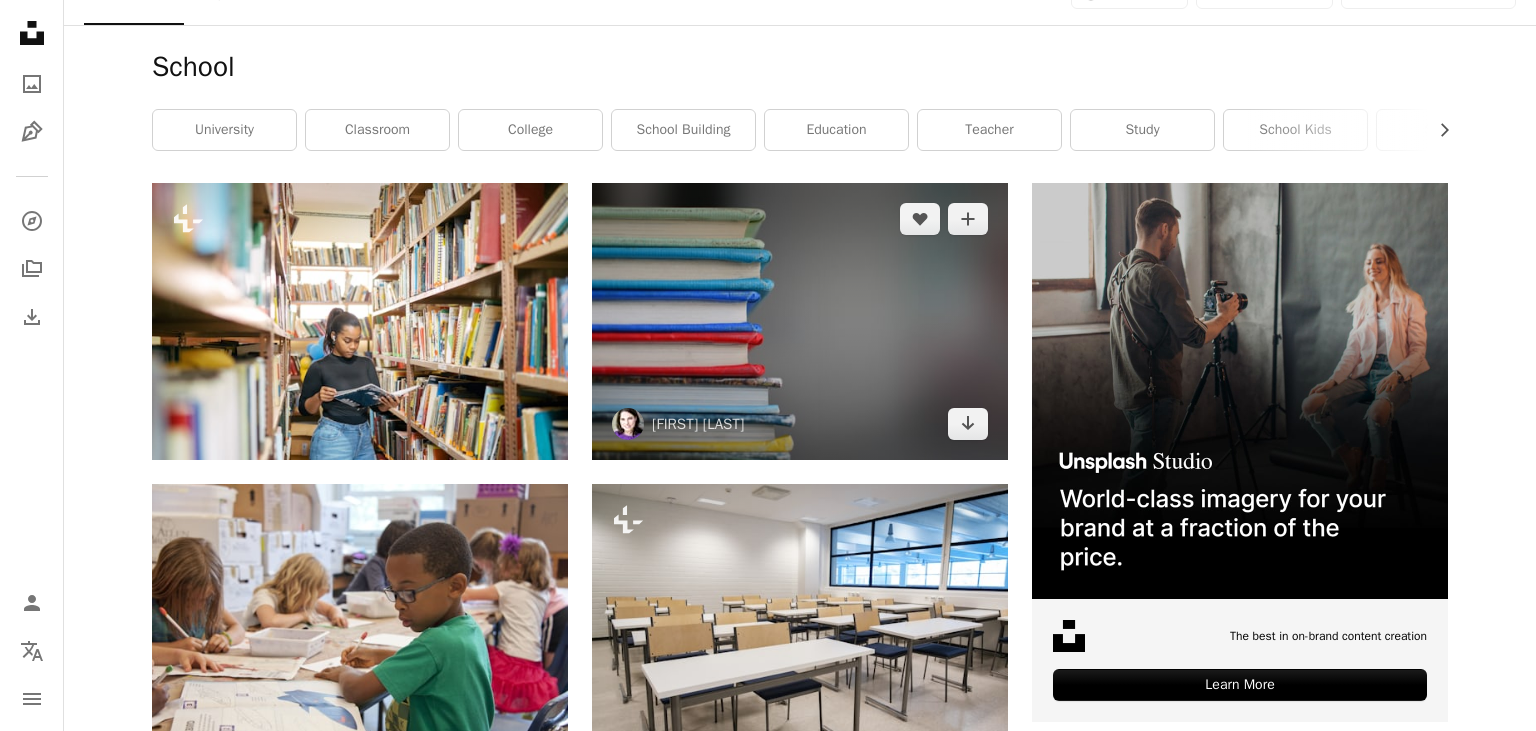 click at bounding box center (800, 321) 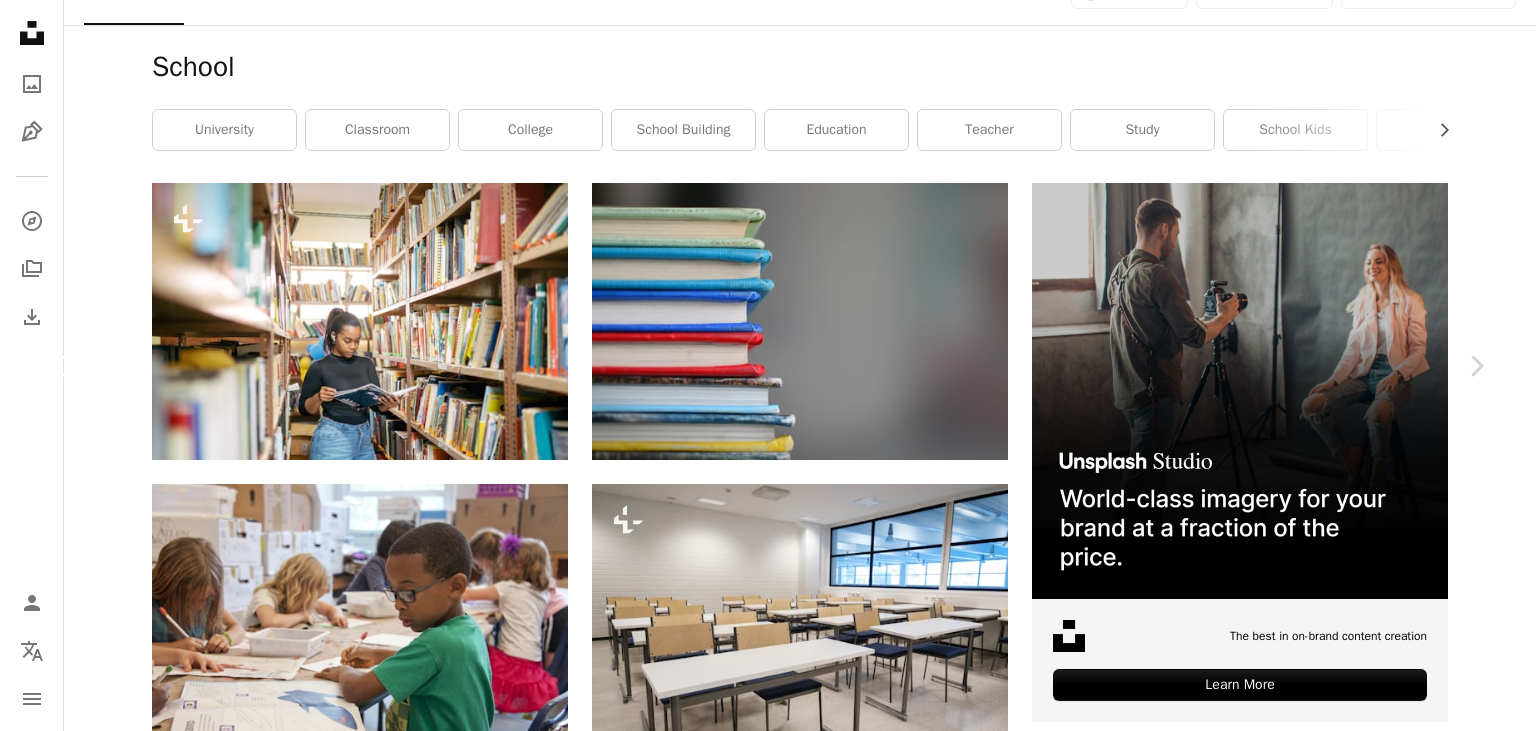 click on "Chevron left" at bounding box center (60, 366) 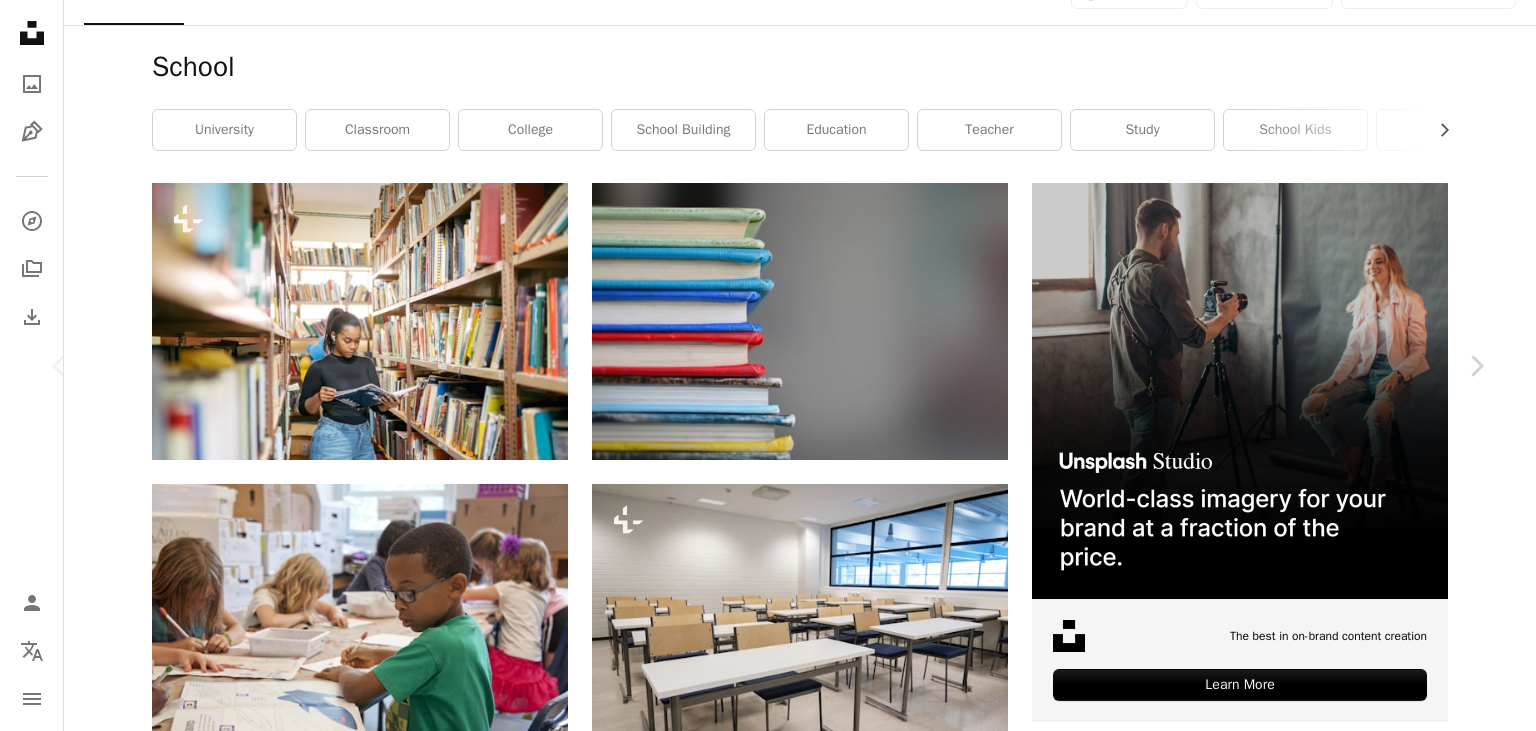 click on "An X shape" at bounding box center (20, 20) 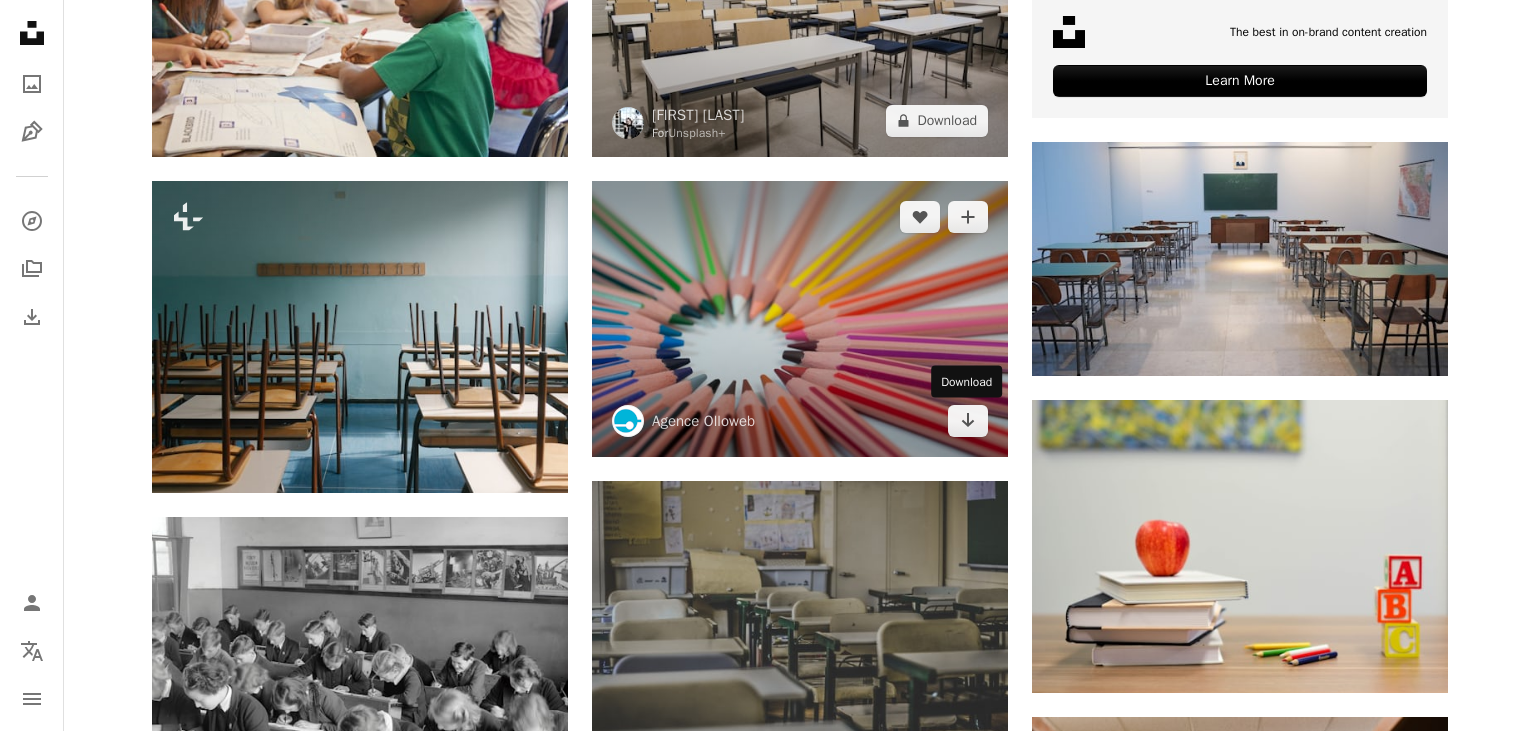 scroll, scrollTop: 1161, scrollLeft: 0, axis: vertical 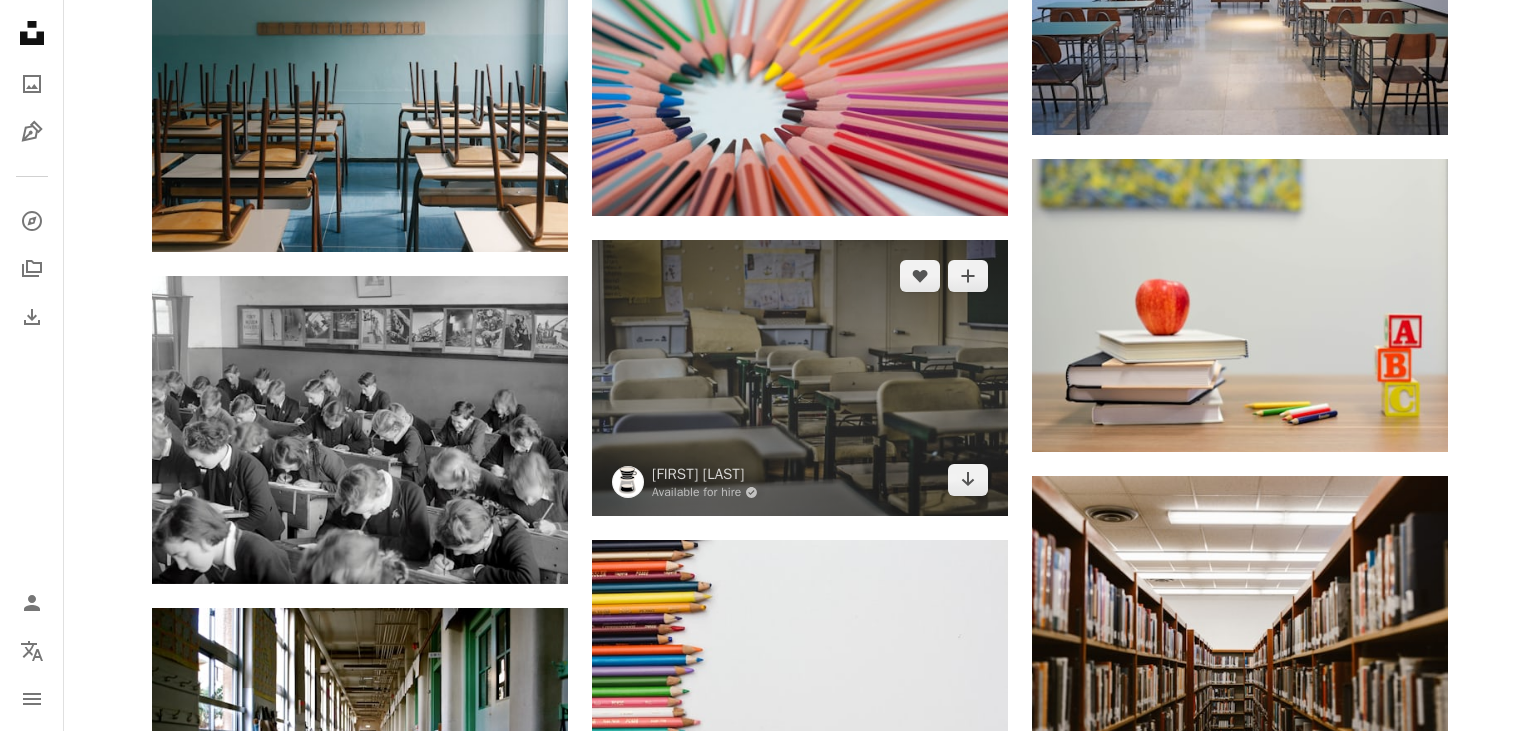 click at bounding box center (800, 378) 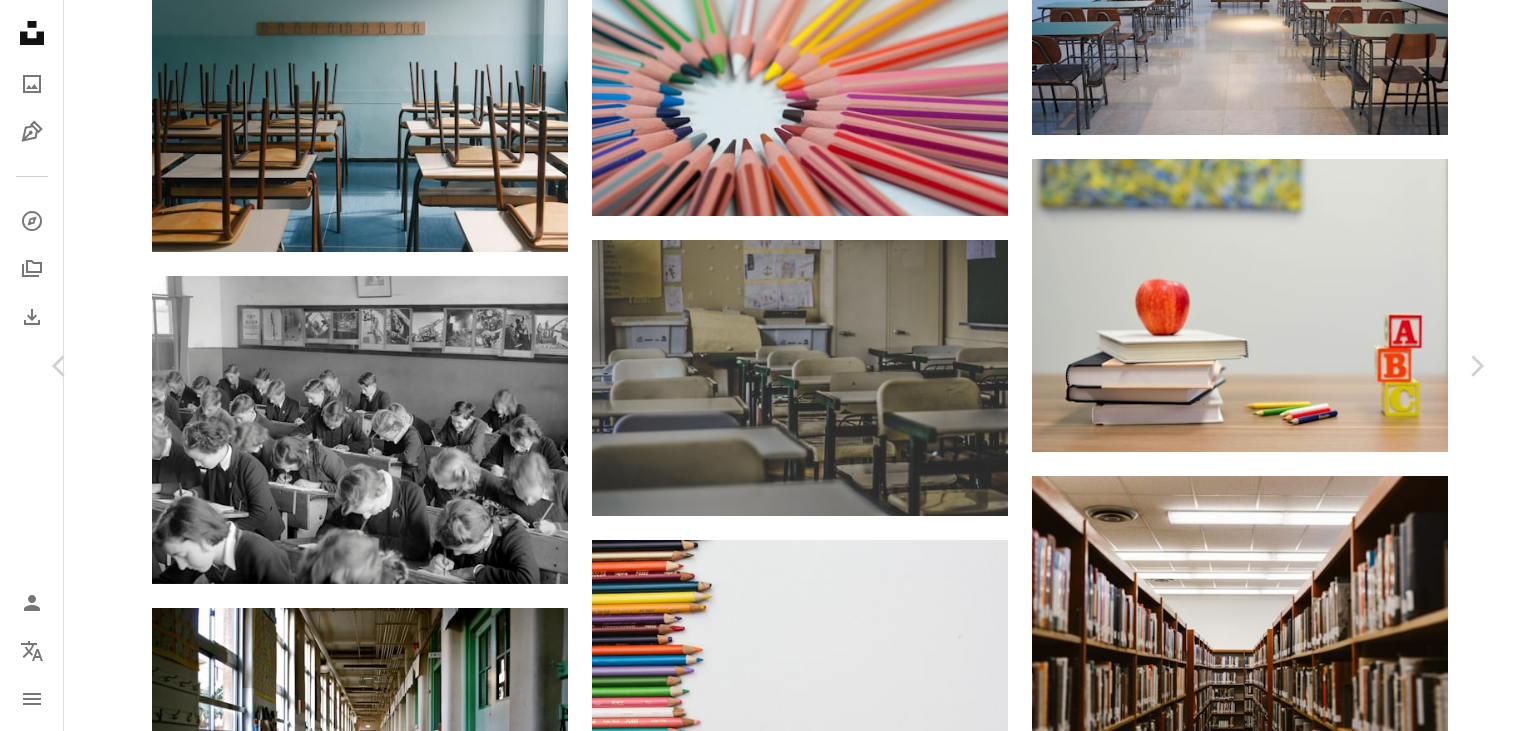 click on "Download free" at bounding box center [1291, 3183] 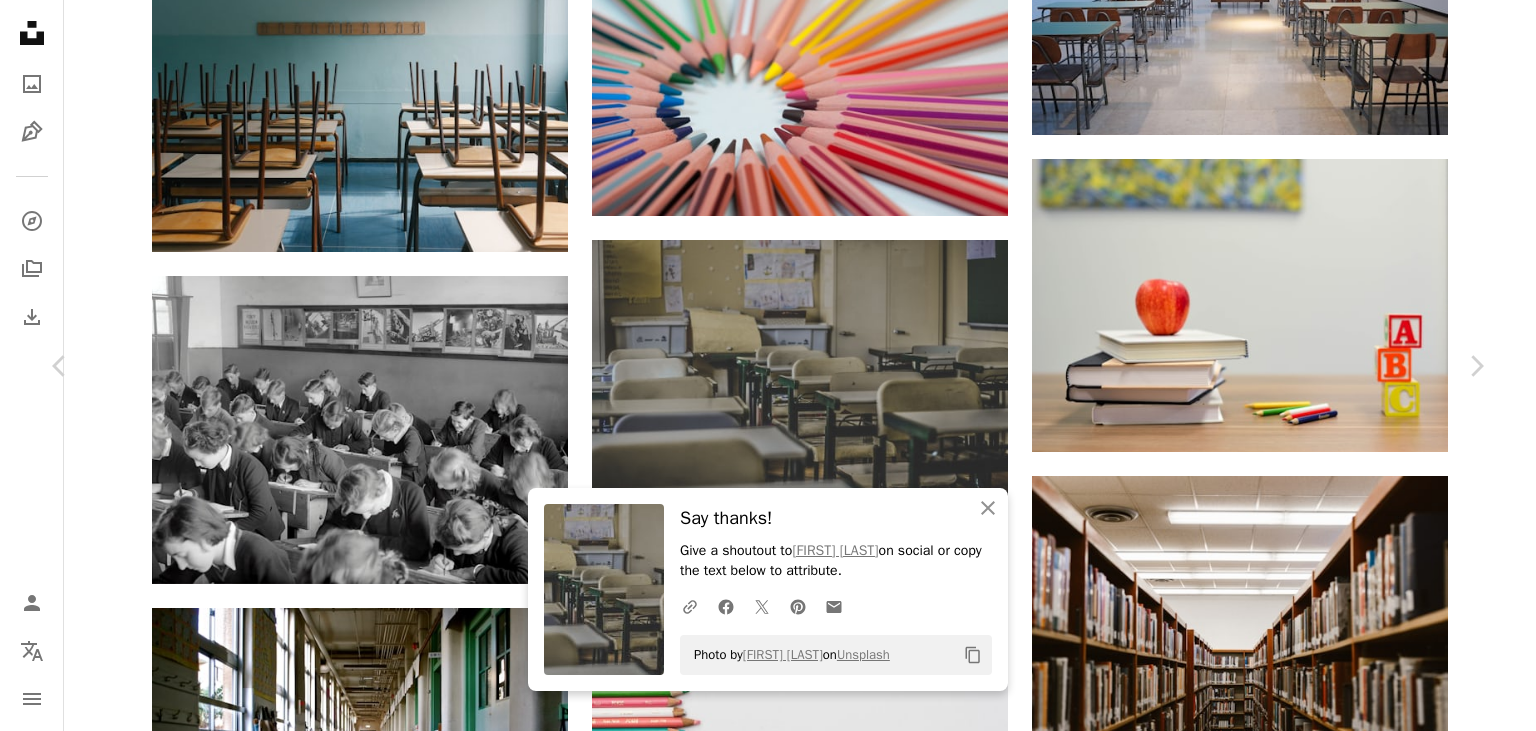 click on "This is [COUNTRY]. A map marker [CITY], [COUNTRY] Calendar outlined Published on [MONTH] [DAY], [YEAR] Camera NIKON CORPORATION, NIKON D3200 Safety Free to use under the Unsplash License art school paper room student classroom table desk drawing chair [COUNTRY] old class covid coronavirus pandemic reality school room covid19 omicron Public domain images Browse premium related images on iStock | Save 20% with code UNSPLASH20 View more on iStock ↗ Related images A heart" at bounding box center [768, 3501] 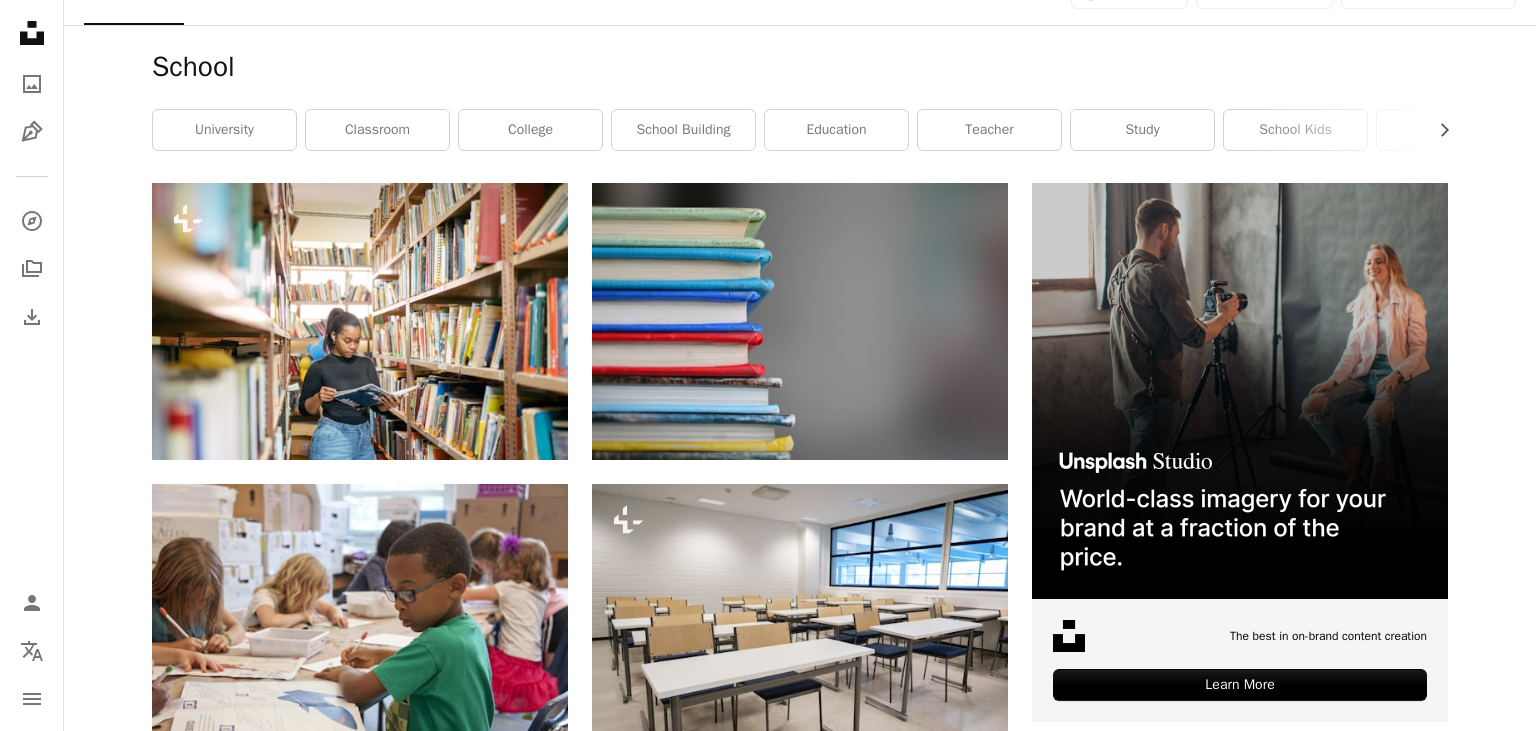 scroll, scrollTop: 0, scrollLeft: 0, axis: both 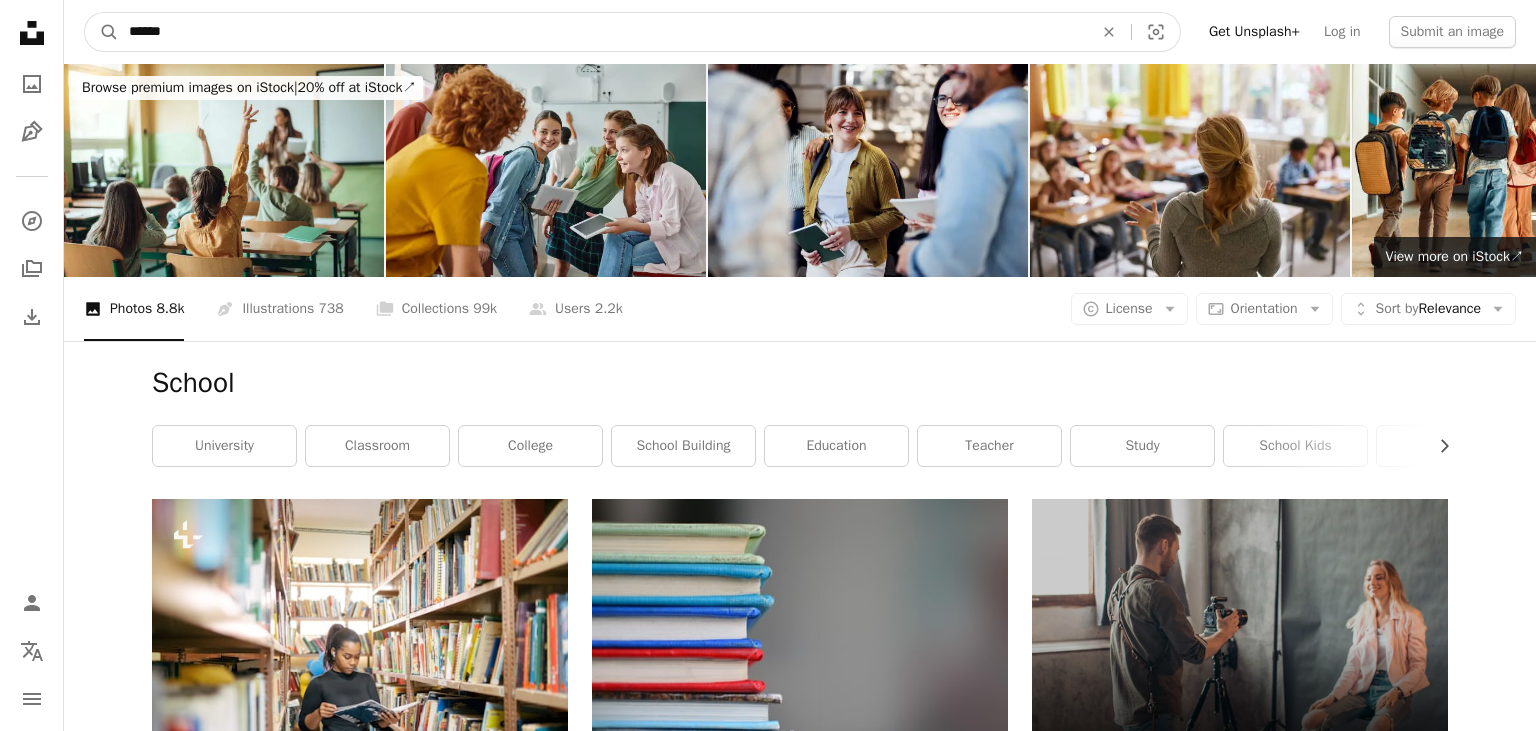 click on "******" at bounding box center (603, 32) 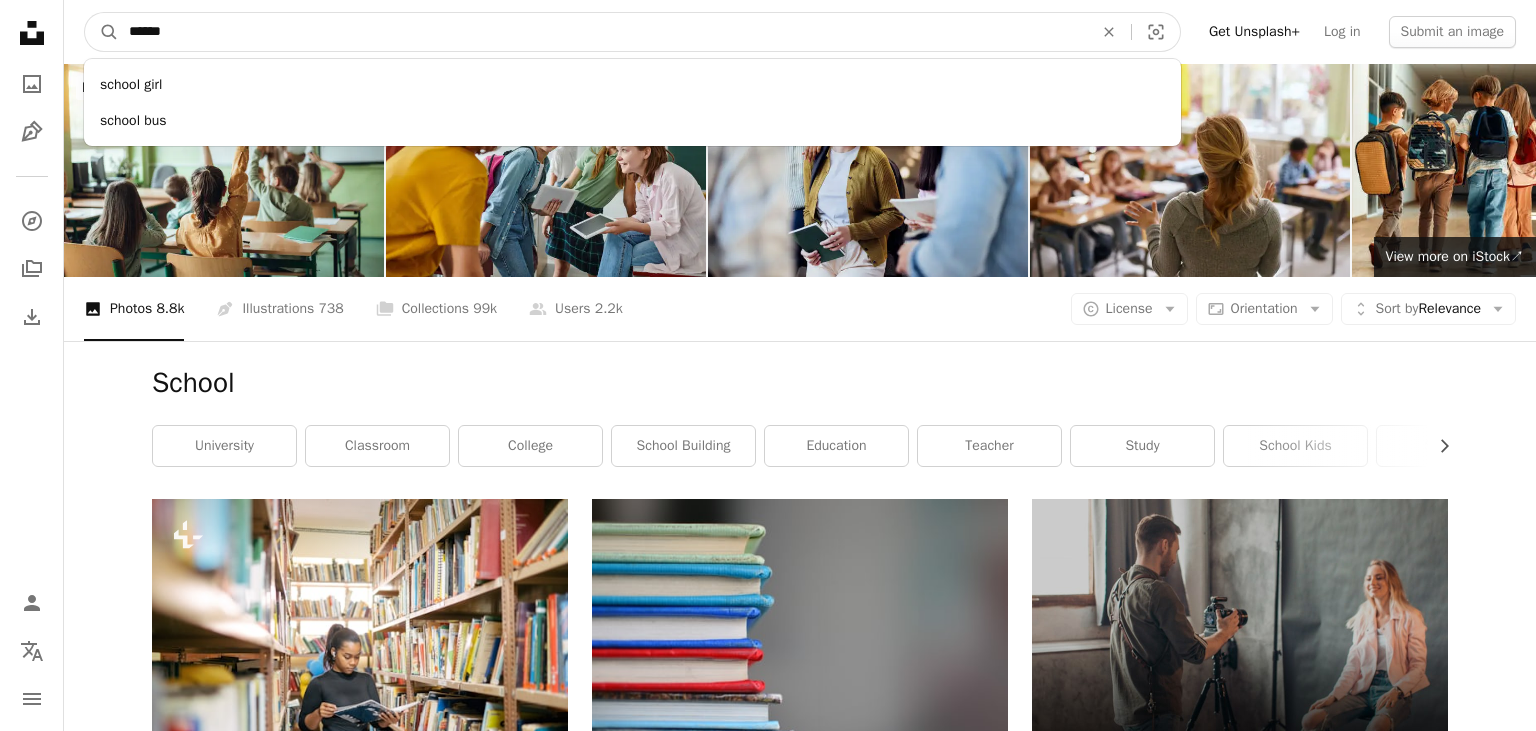 drag, startPoint x: 302, startPoint y: 43, endPoint x: 21, endPoint y: 61, distance: 281.57593 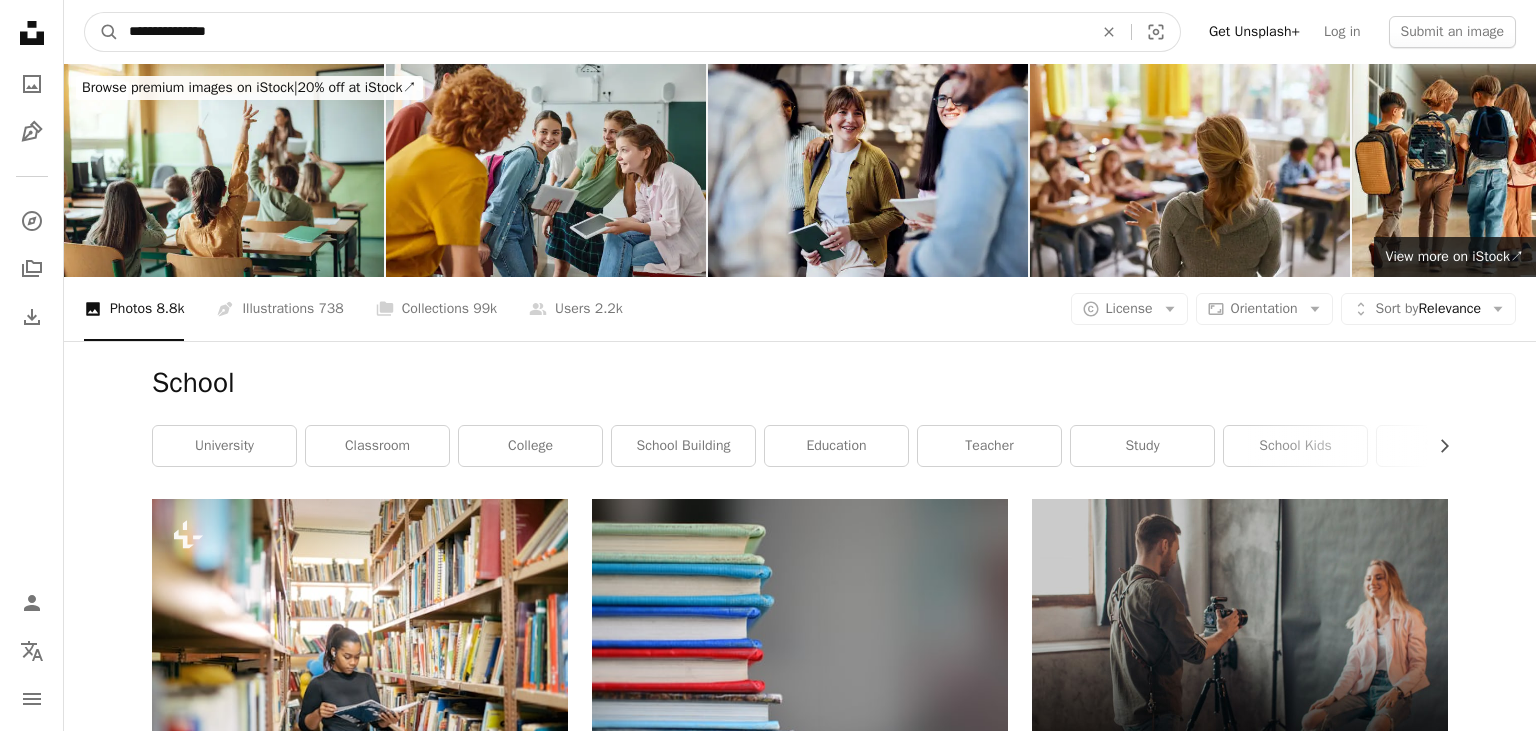 type on "**********" 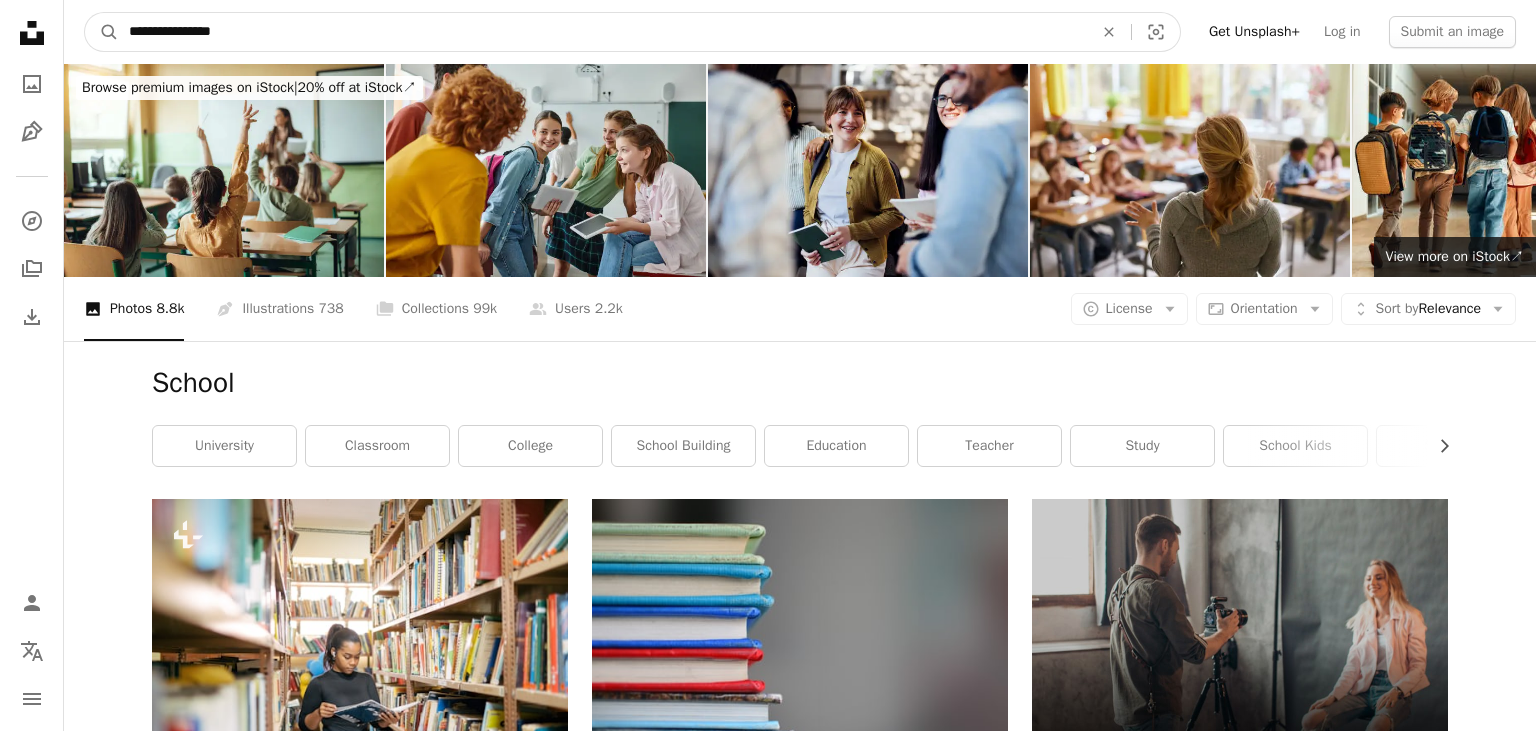 click on "A magnifying glass" at bounding box center [102, 32] 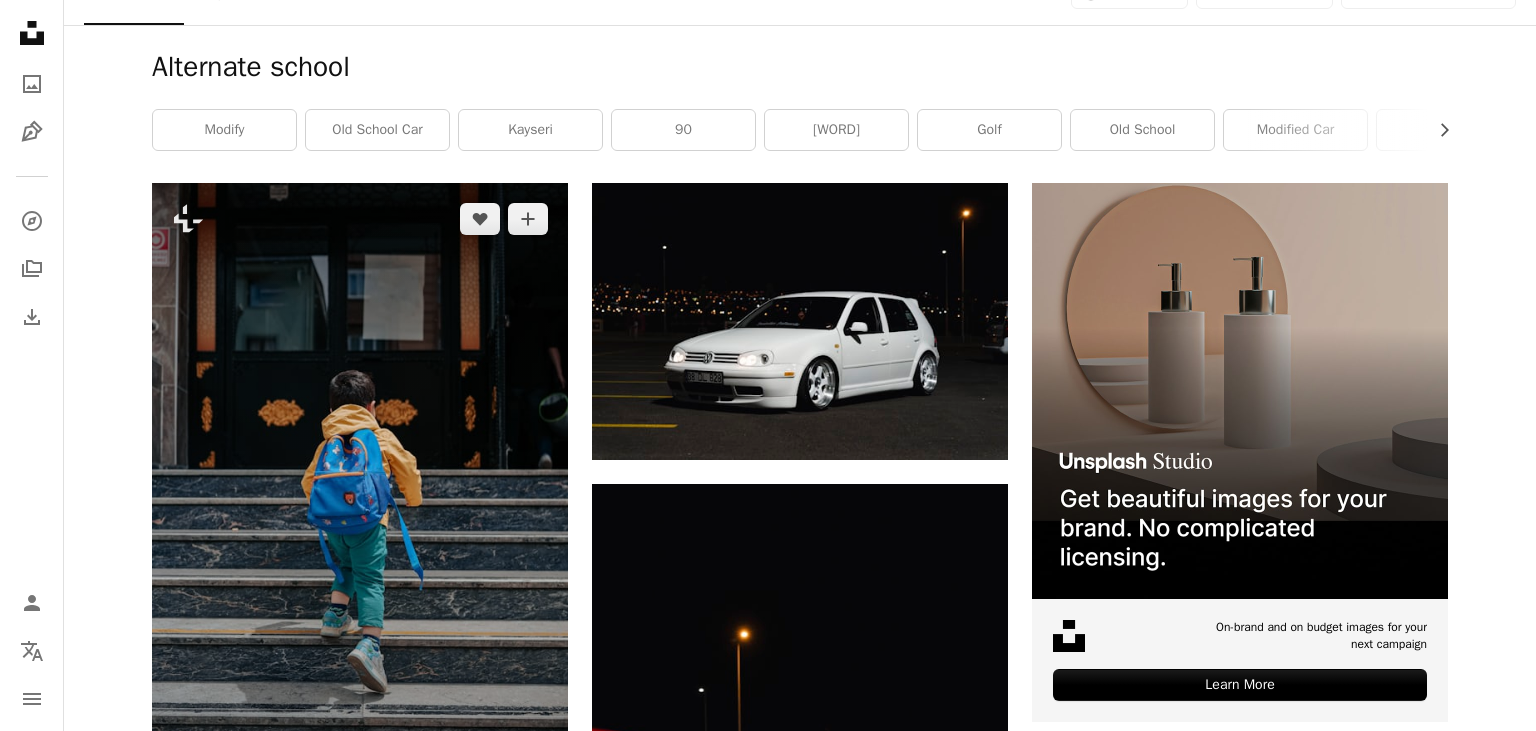 scroll, scrollTop: 0, scrollLeft: 0, axis: both 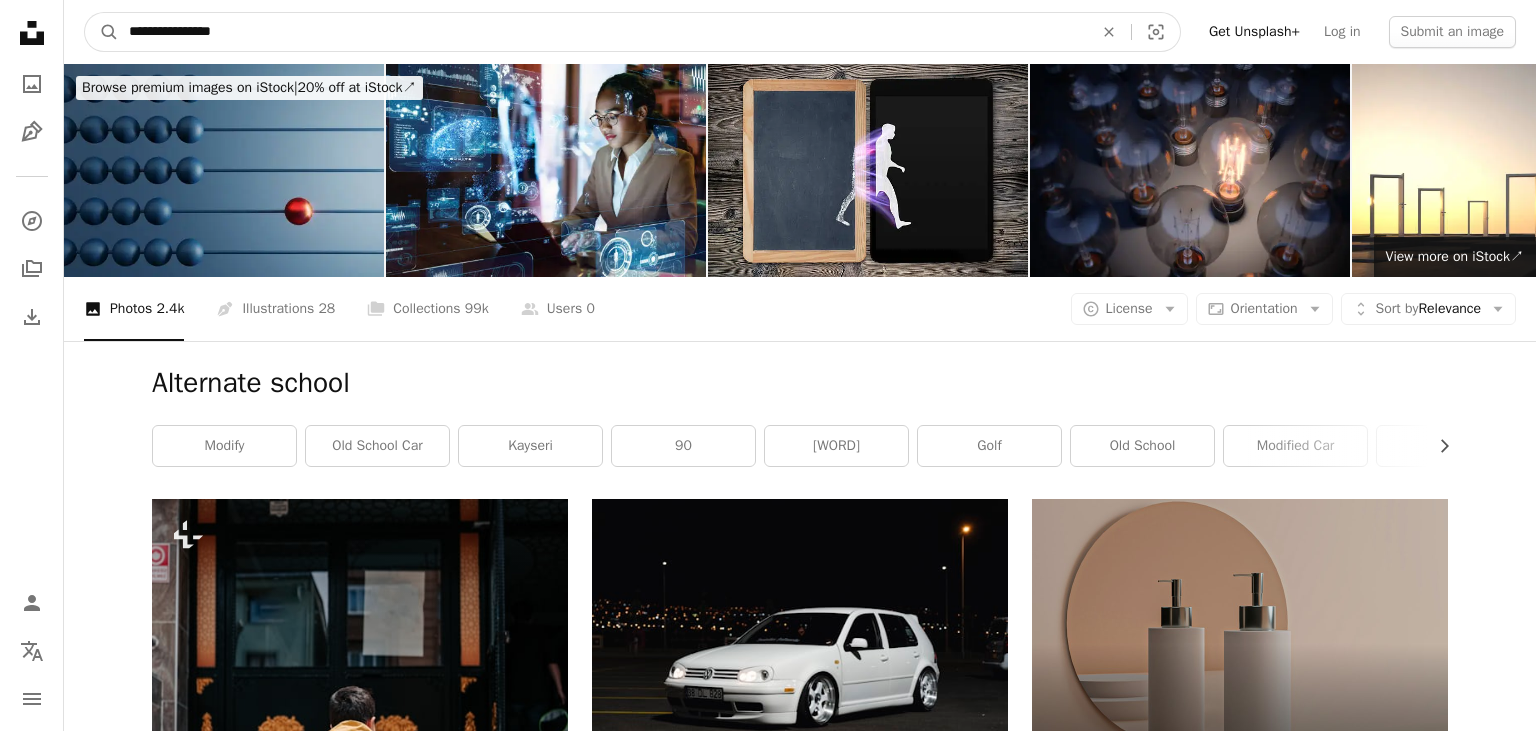 click on "**********" at bounding box center [603, 32] 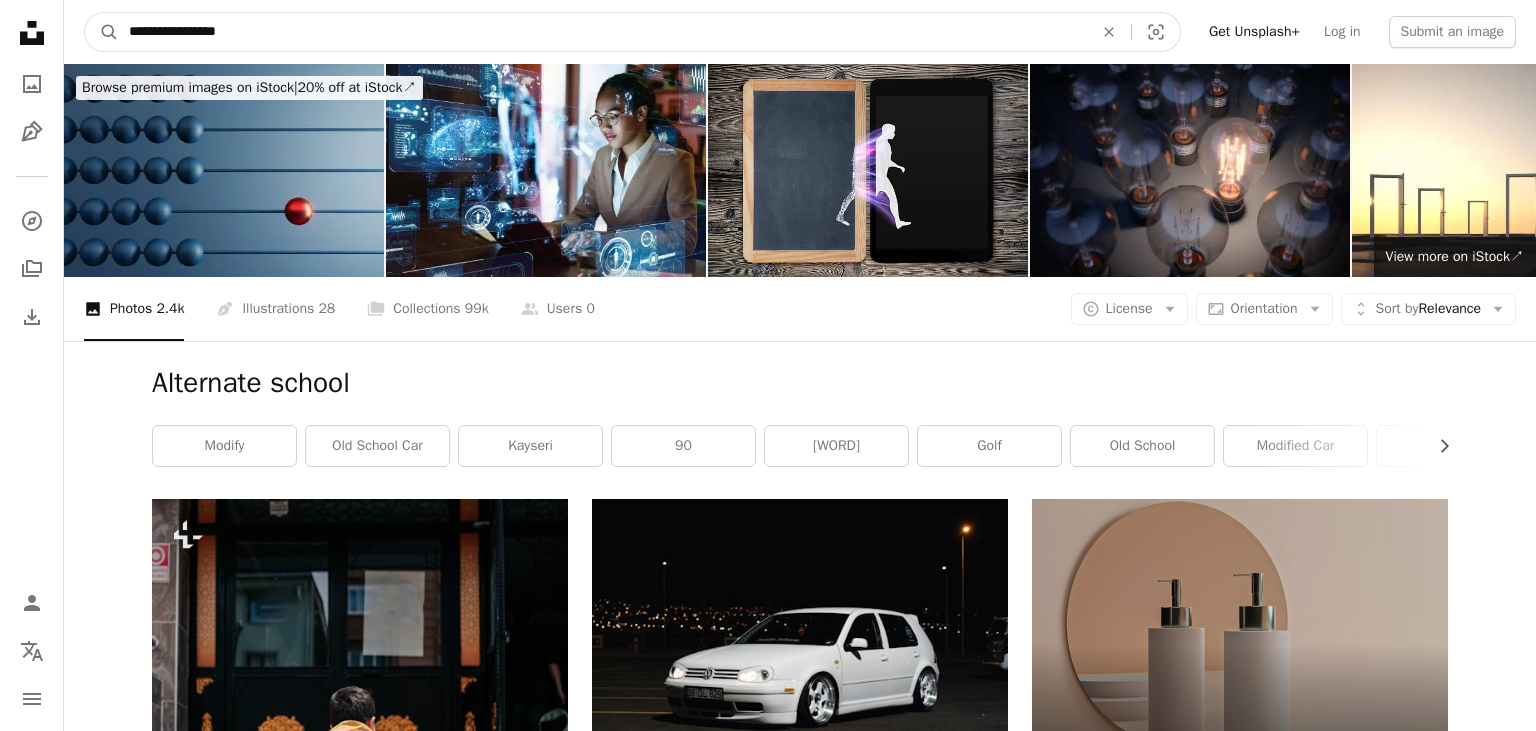 type on "**********" 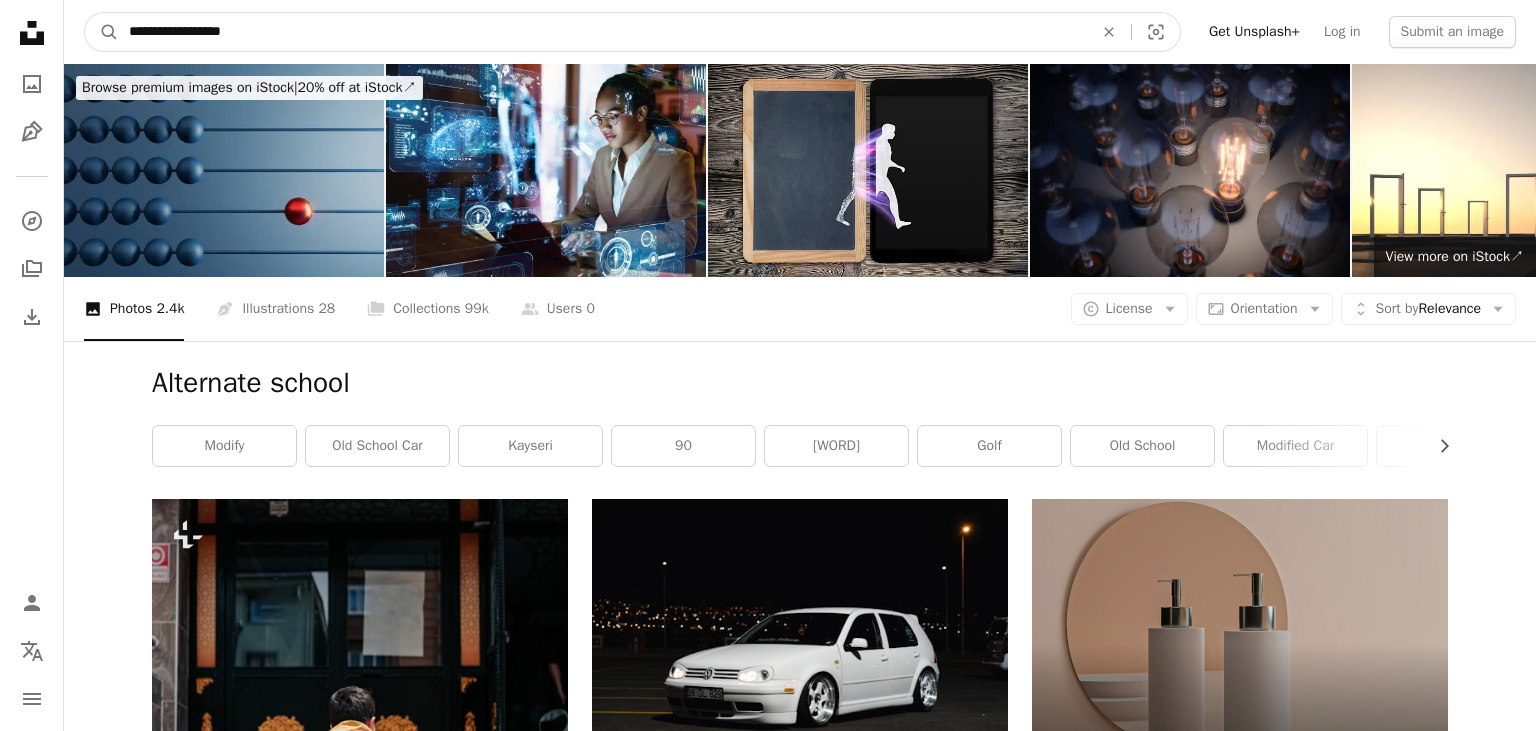 click on "A magnifying glass" at bounding box center (102, 32) 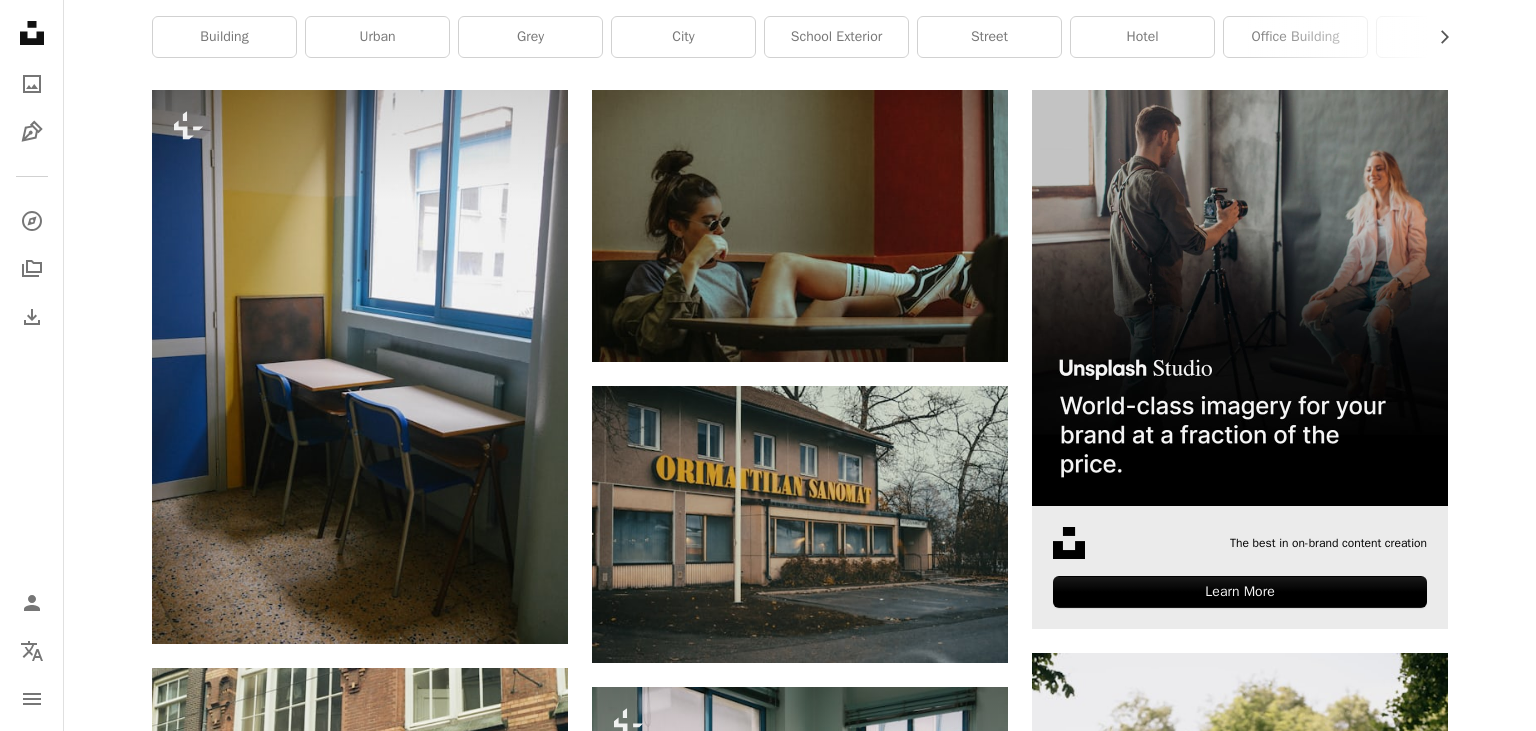 scroll, scrollTop: 0, scrollLeft: 0, axis: both 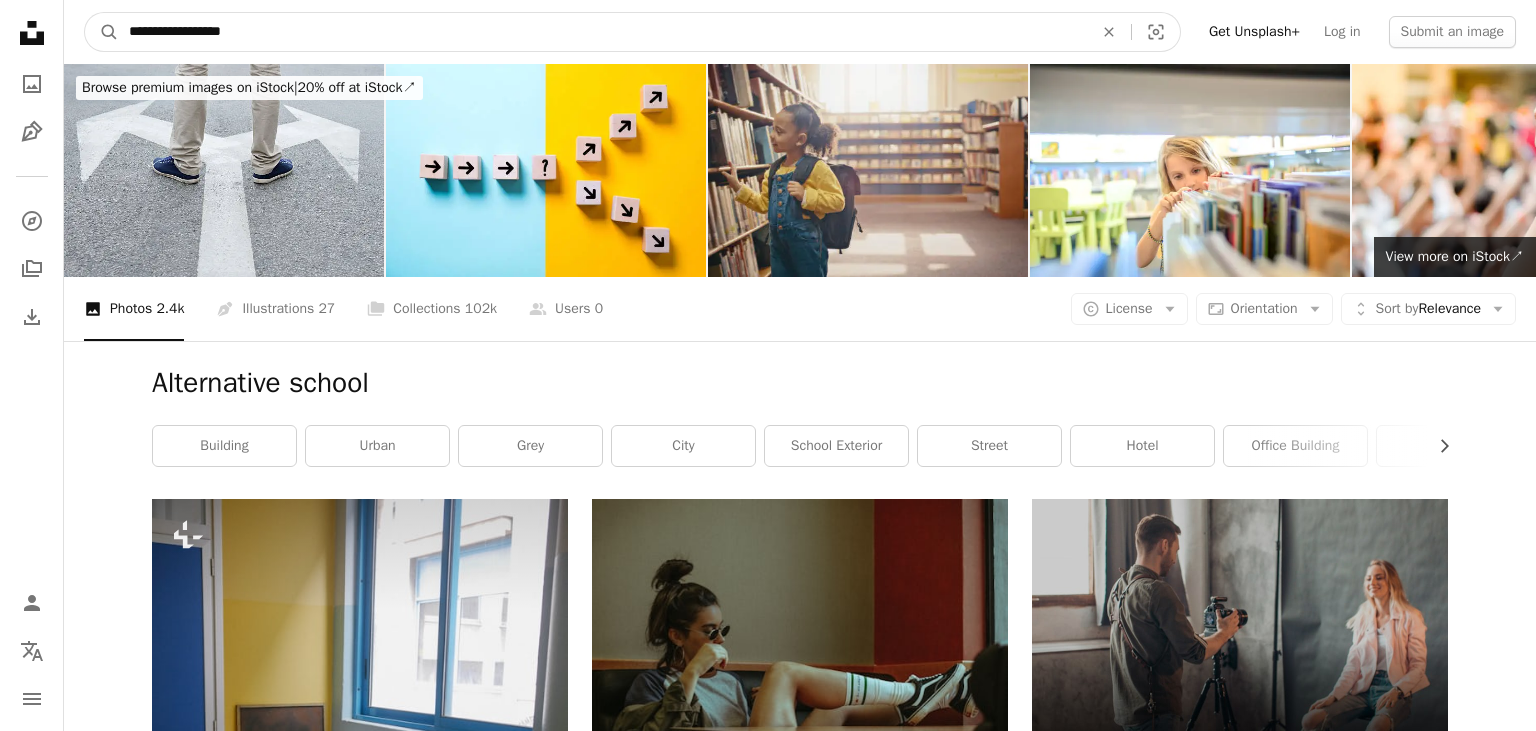 drag, startPoint x: 260, startPoint y: 26, endPoint x: 82, endPoint y: 39, distance: 178.47409 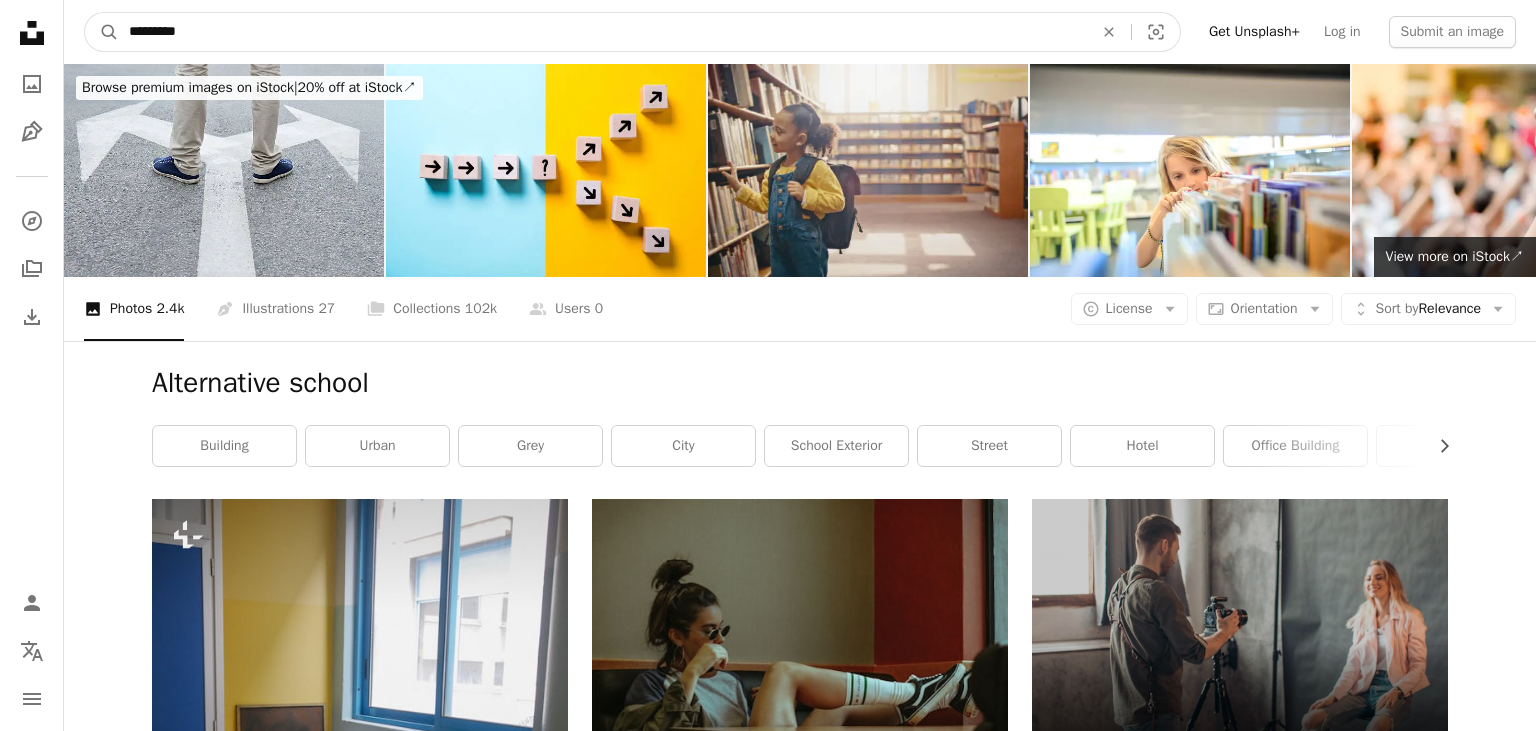 type on "**********" 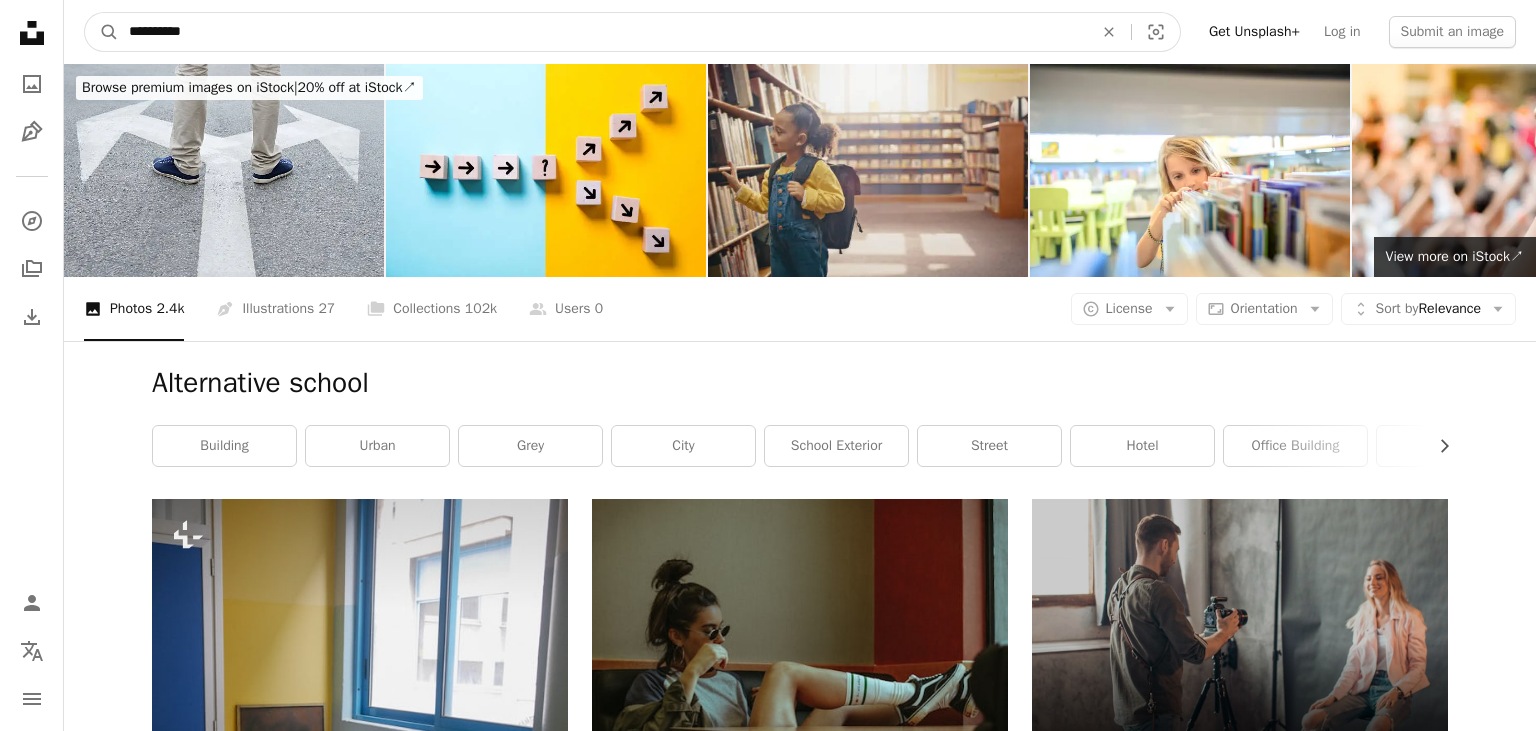 click on "A magnifying glass" at bounding box center [102, 32] 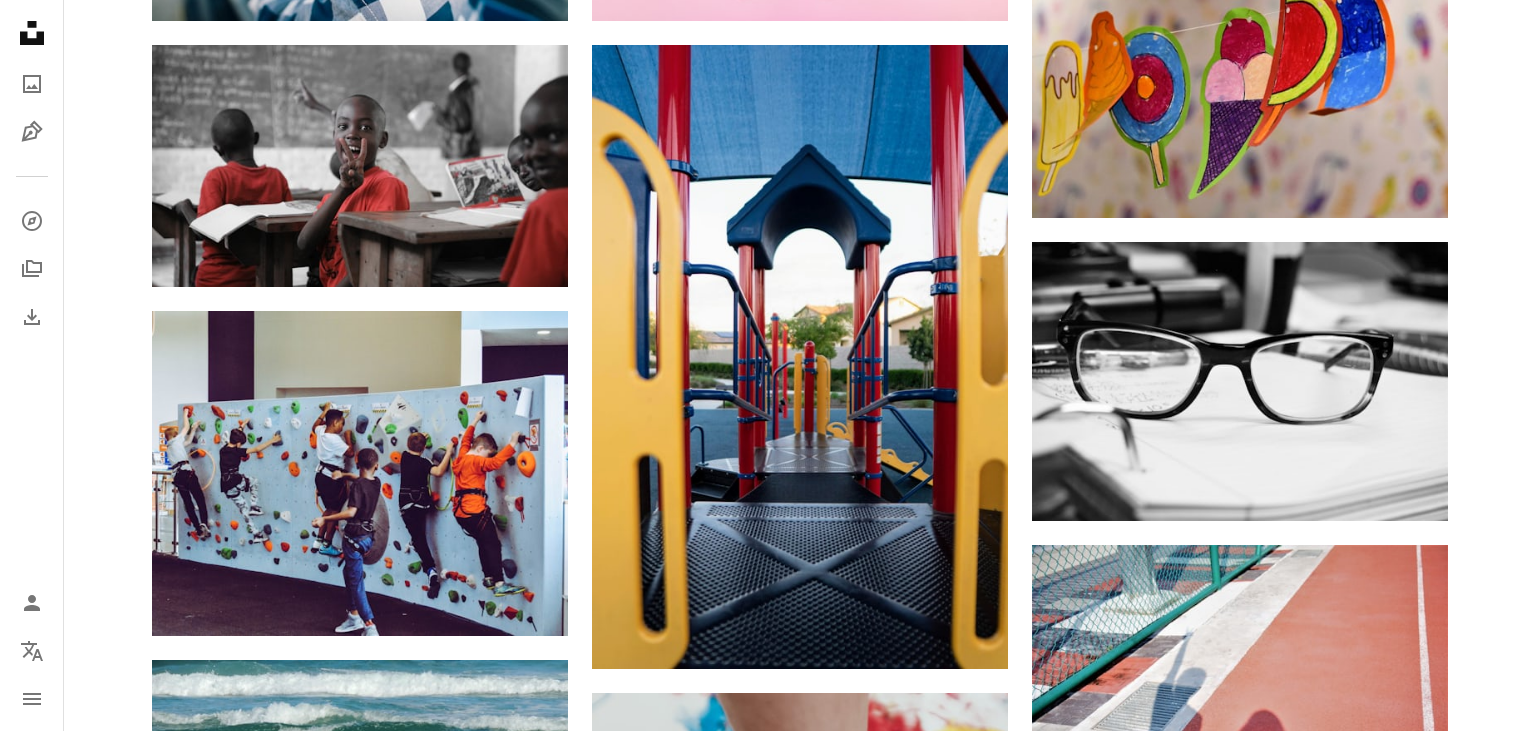 scroll, scrollTop: 2112, scrollLeft: 0, axis: vertical 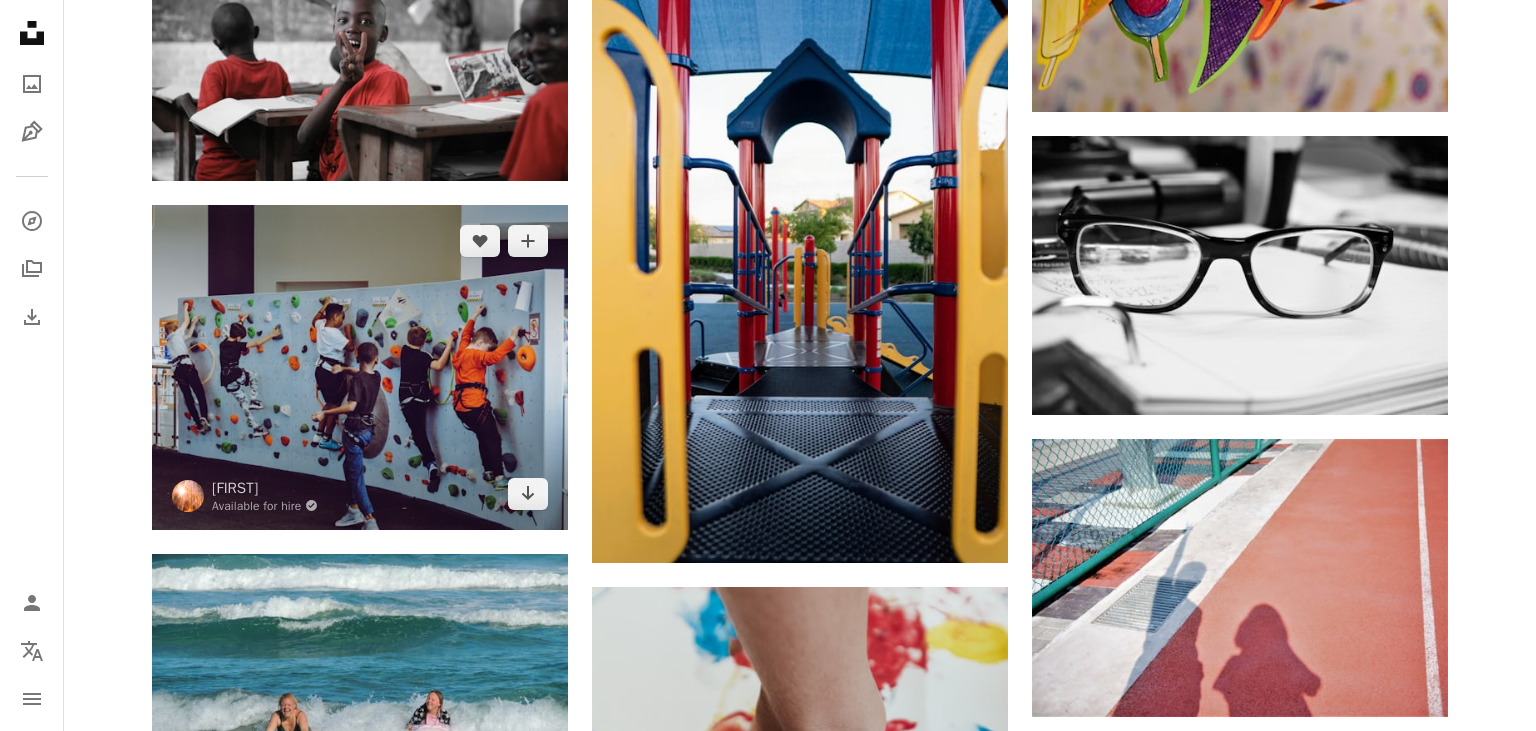 click at bounding box center (360, 367) 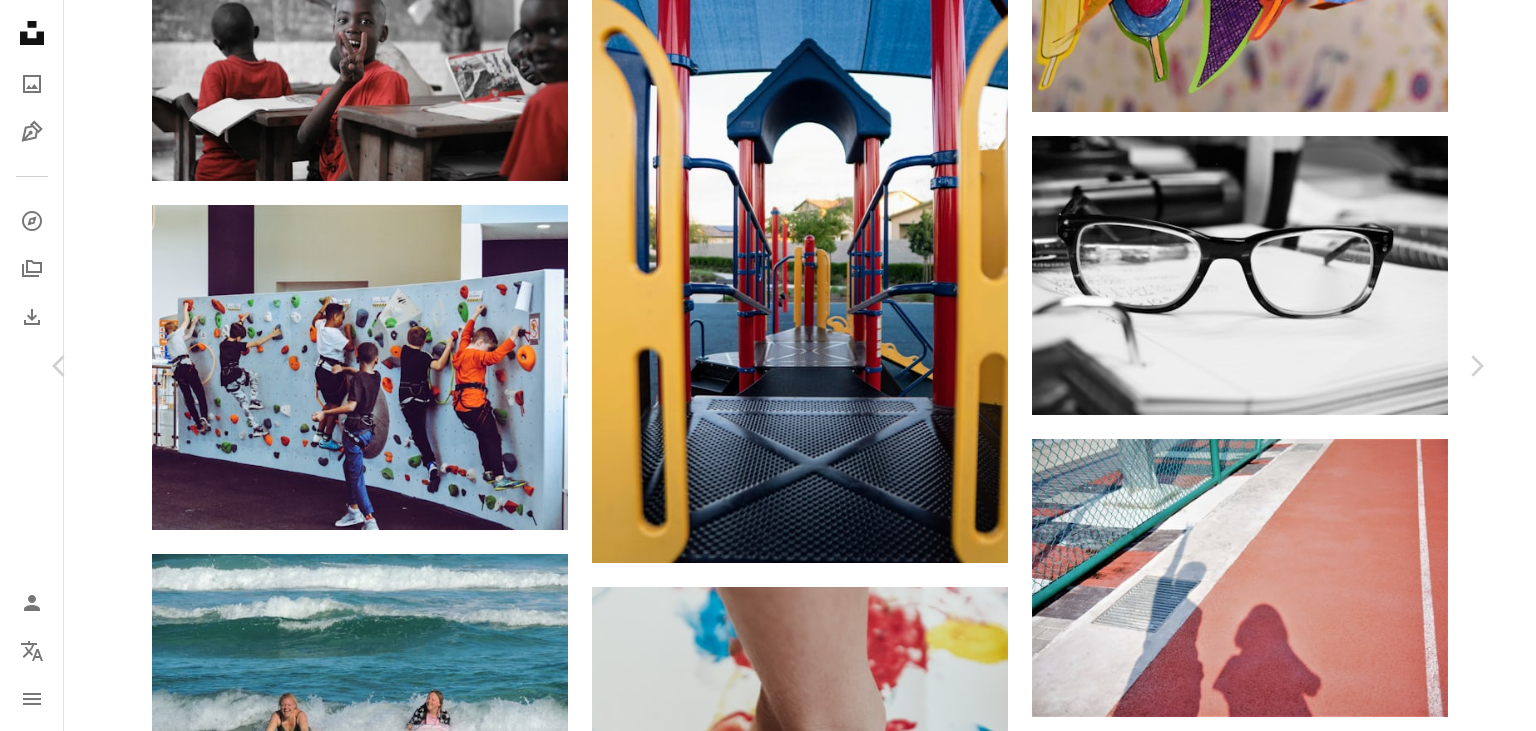 scroll, scrollTop: 240, scrollLeft: 0, axis: vertical 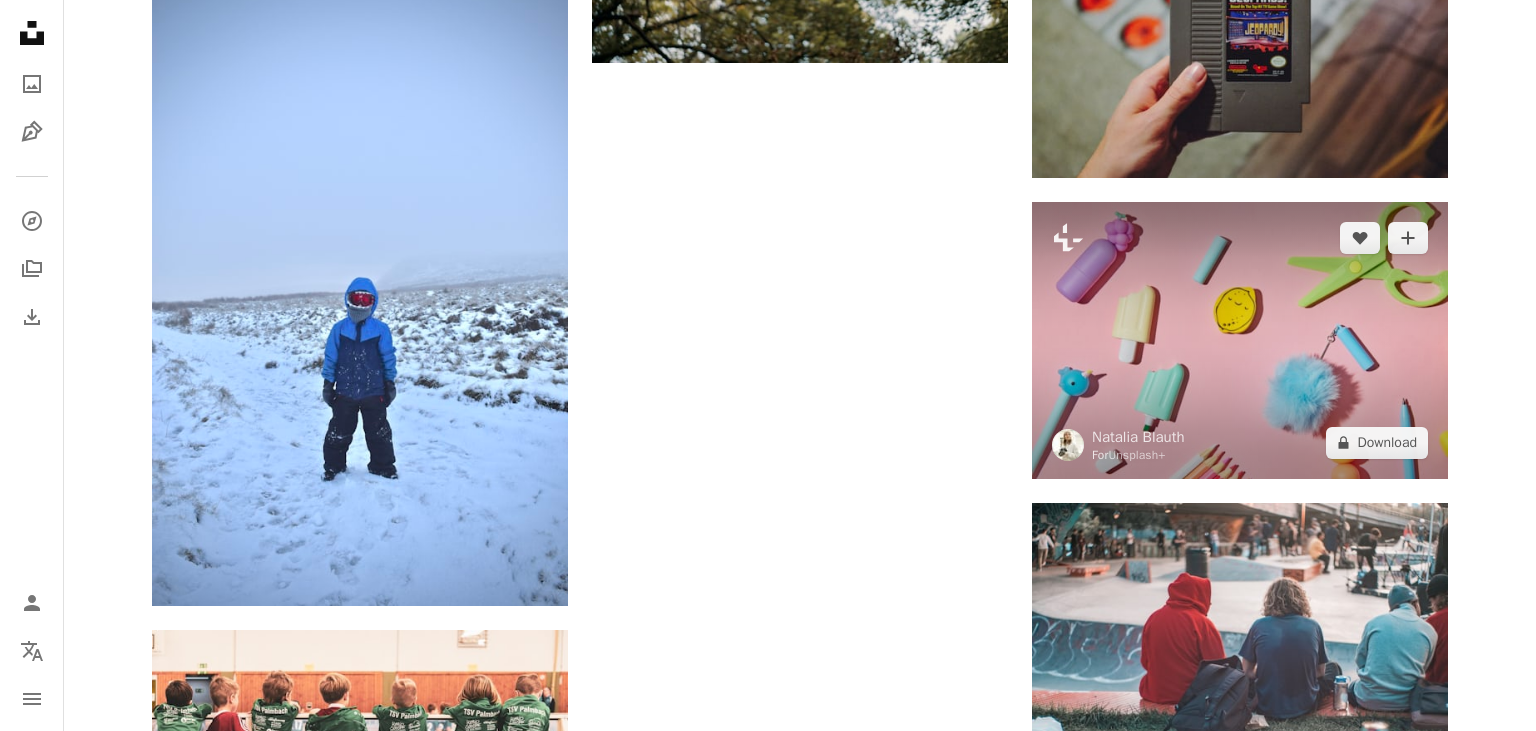 click at bounding box center (1240, 340) 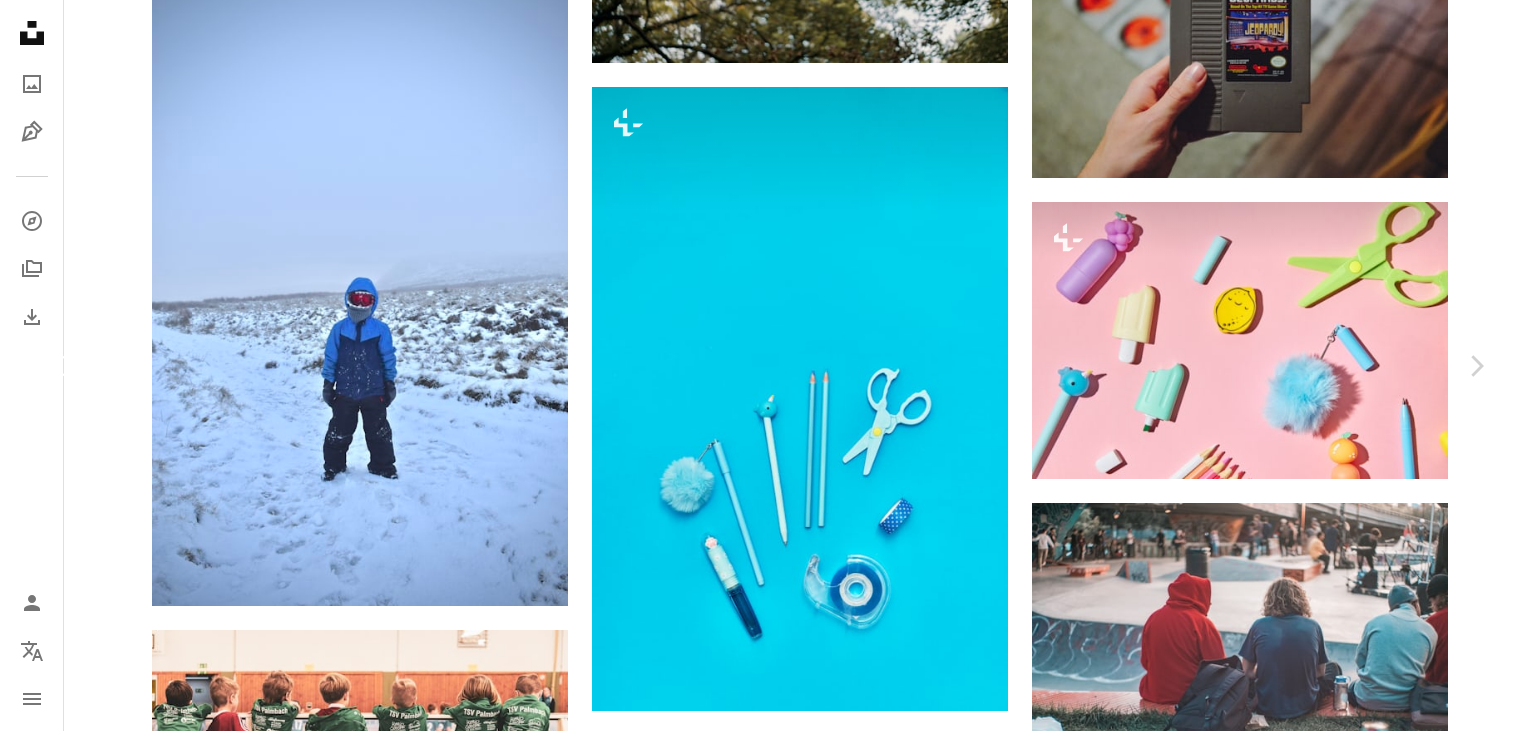 click on "Chevron left" at bounding box center [60, 366] 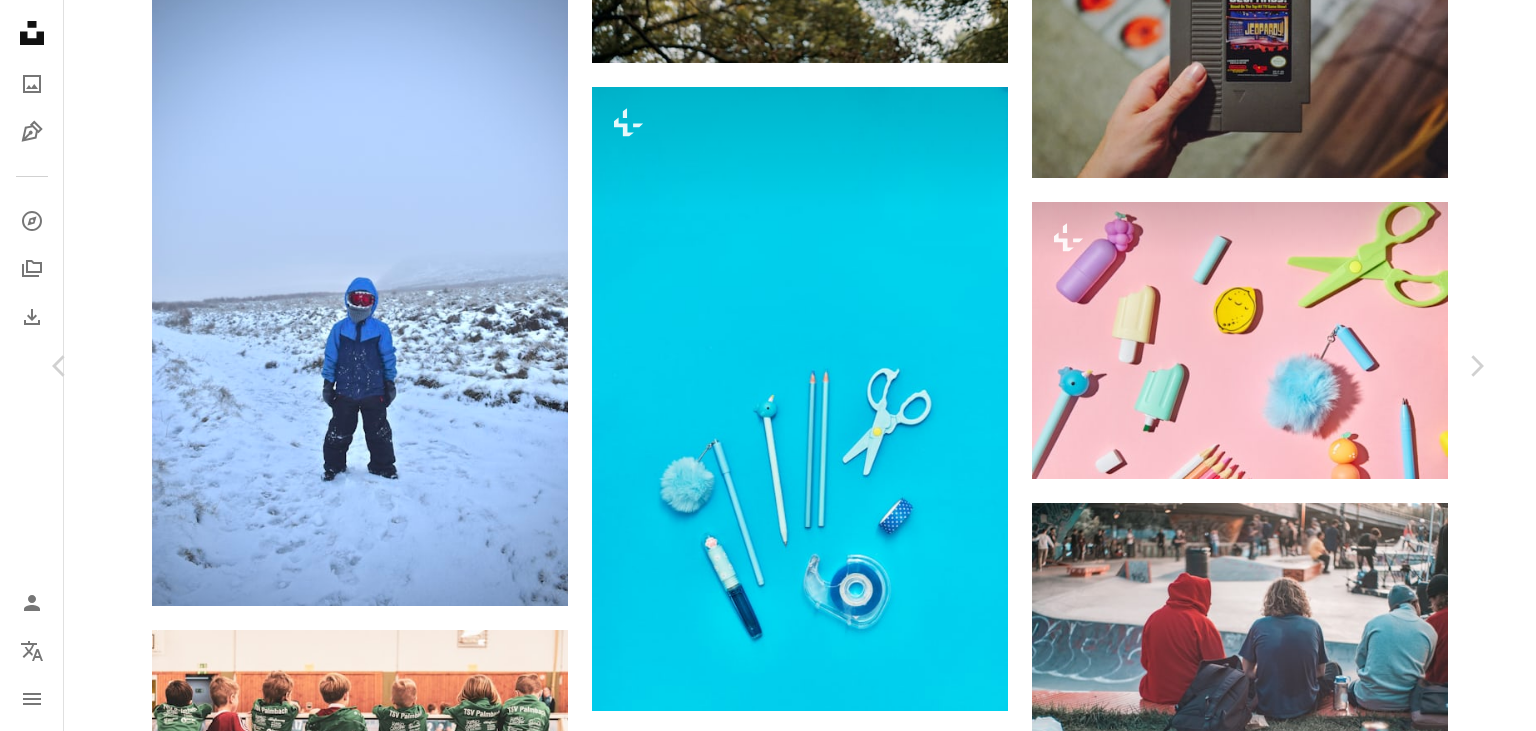 click on "An X shape Chevron left Chevron right [FIRST] [LAST] moooooose A heart A plus sign Download free Chevron down Zoom in Views 3,418,752 Downloads 21,945 A forward-right arrow Share Info icon Info More Actions A map marker [CITY], [COUNTRY] Calendar outlined Published on [MONTH] [DAY], [YEAR] Camera NIKON CORPORATION, NIKON D3100 Safety Free to use under the Unsplash License building architecture summer sun football street boy kids soccer male park children child football player fun soccer player footballer after school [CITY] human Free images Browse premium related images on iStock | Save 20% with code UNSPLASH20 View more on iStock ↗ Related images A heart A plus sign [FIRST] [LAST] Available for hire A checkmark inside of a circle Arrow pointing down Plus sign for Unsplash+ A heart A plus sign [FIRST] [LAST] For Unsplash+ A lock Download A heart A plus sign [FIRST] [LAST] Available for hire Arrow pointing down A heart A plus sign shot ed Available for hire Arrow pointing down For" at bounding box center (768, 5530) 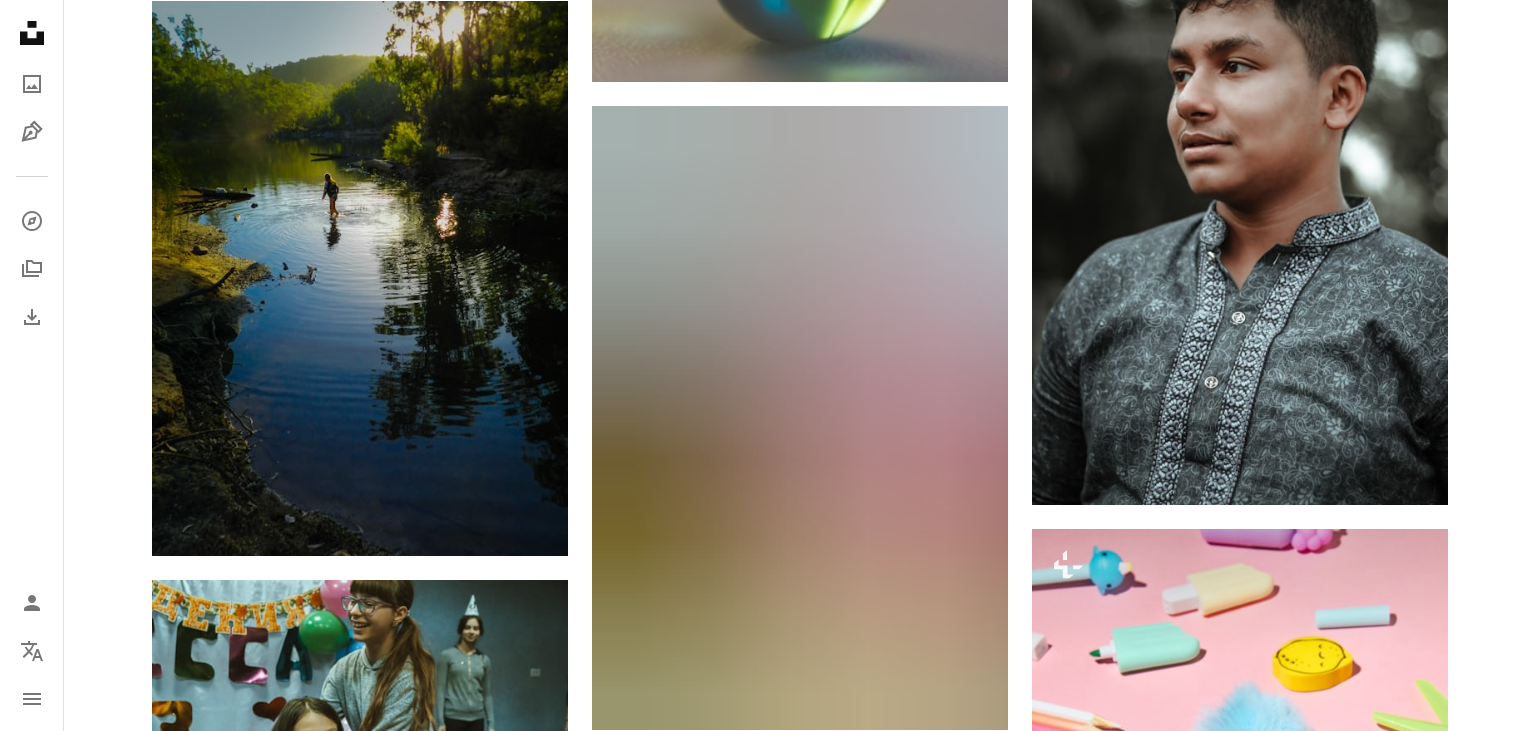 scroll, scrollTop: 6019, scrollLeft: 0, axis: vertical 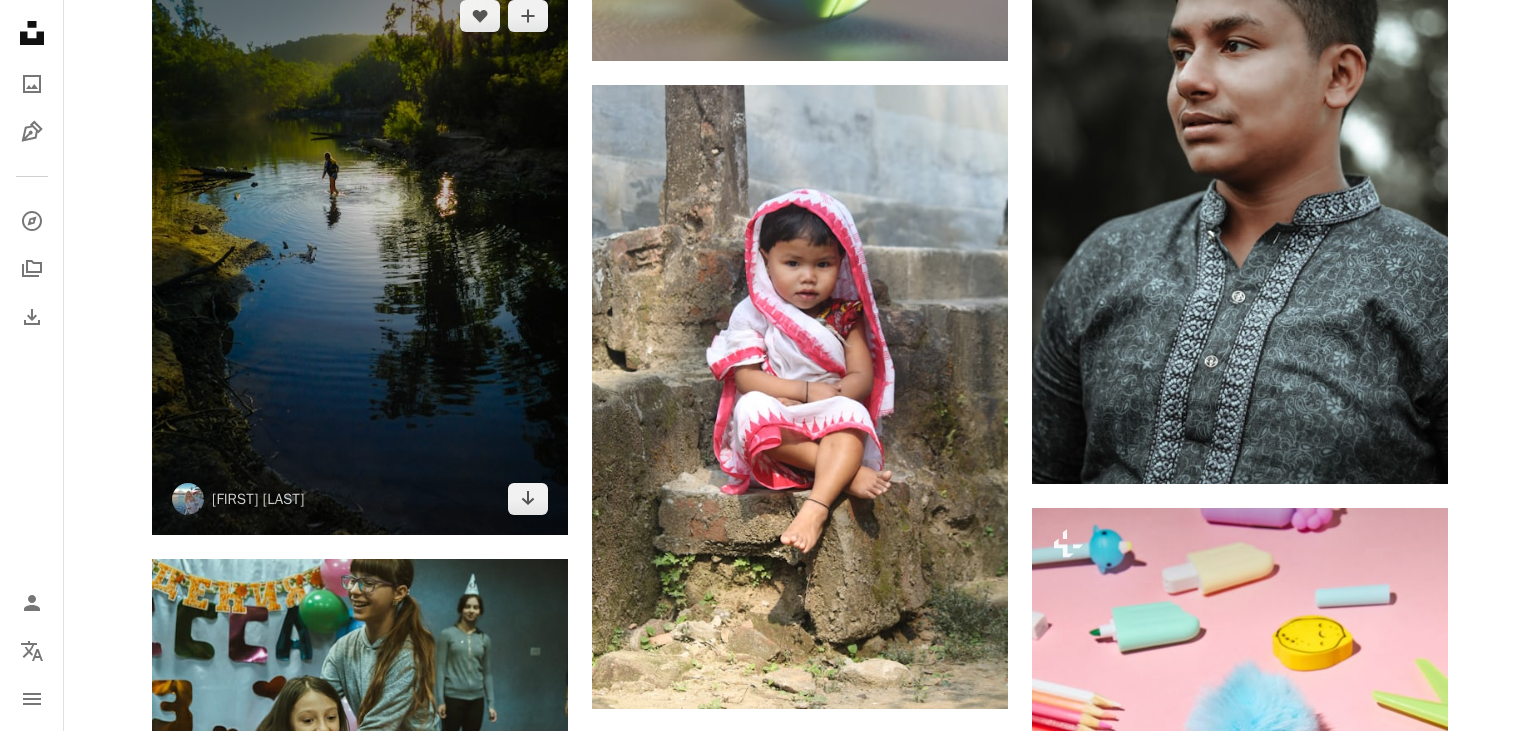 click at bounding box center (360, 257) 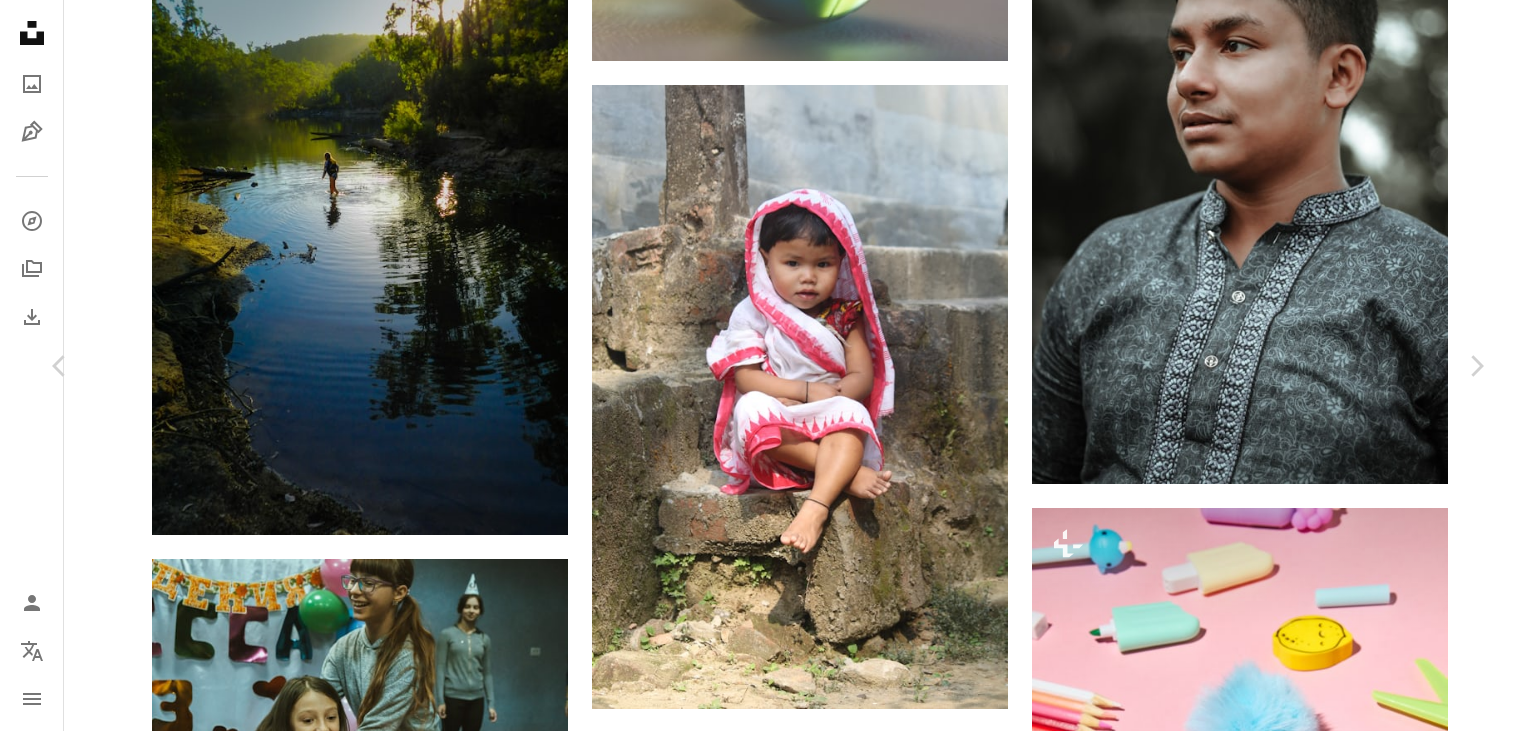 scroll, scrollTop: 691, scrollLeft: 0, axis: vertical 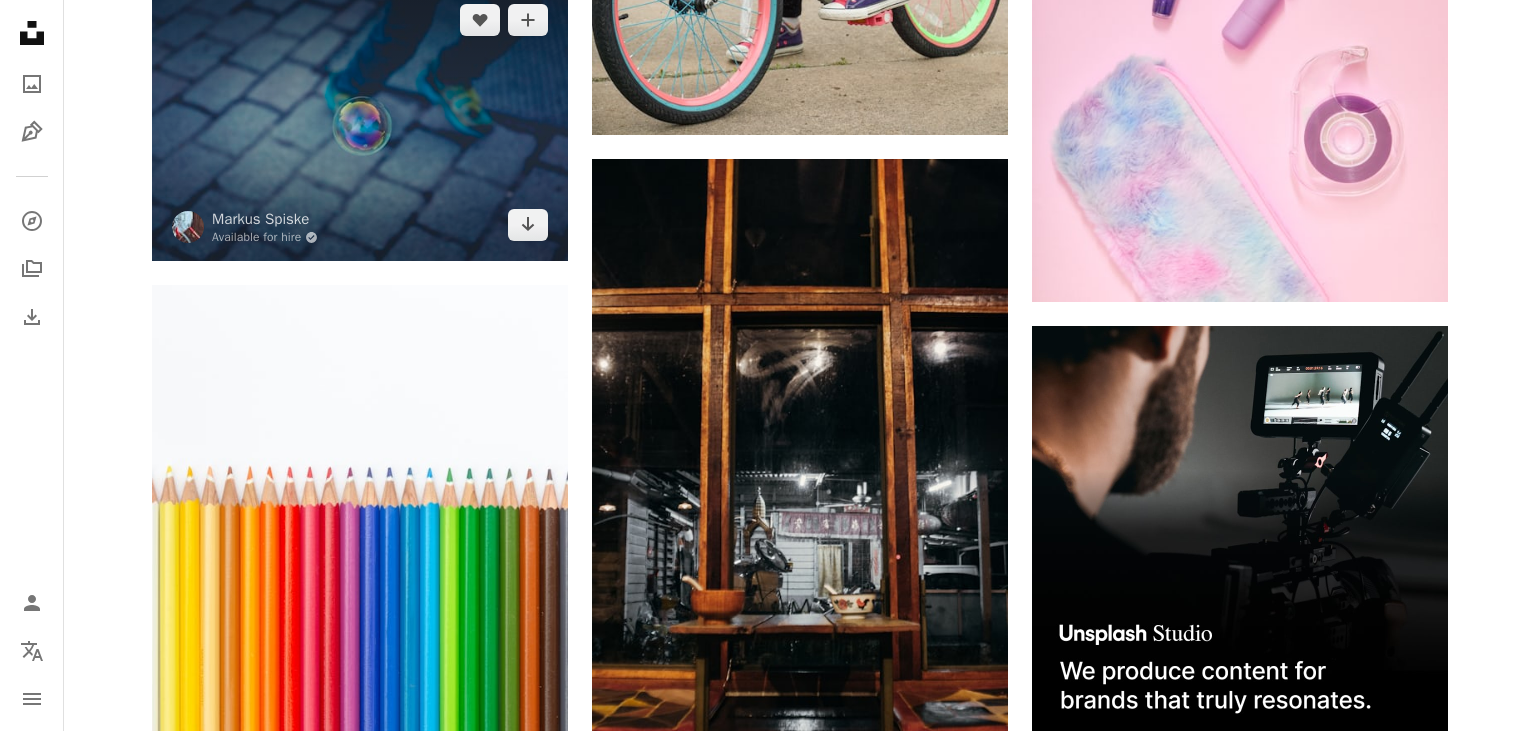 click at bounding box center (360, 122) 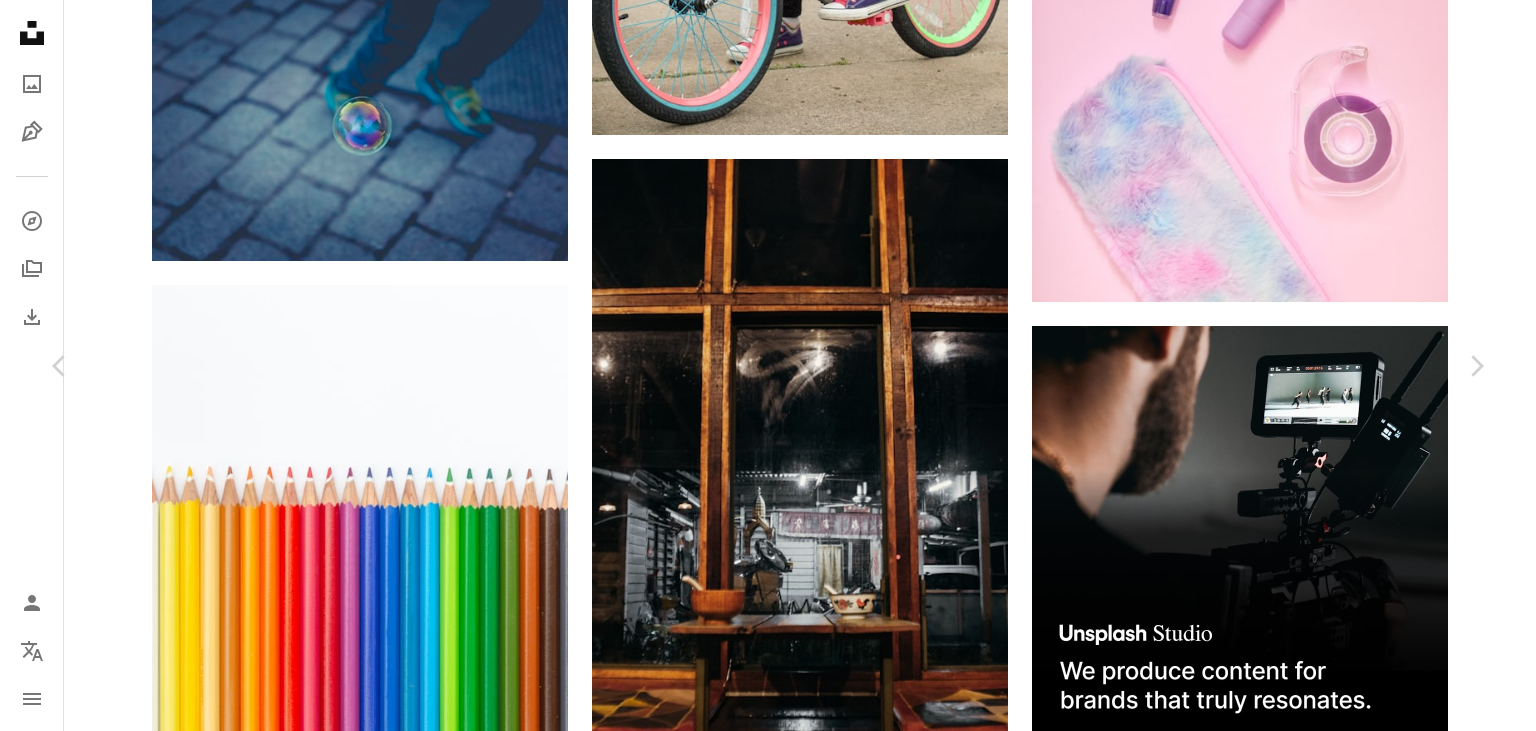 scroll, scrollTop: 0, scrollLeft: 0, axis: both 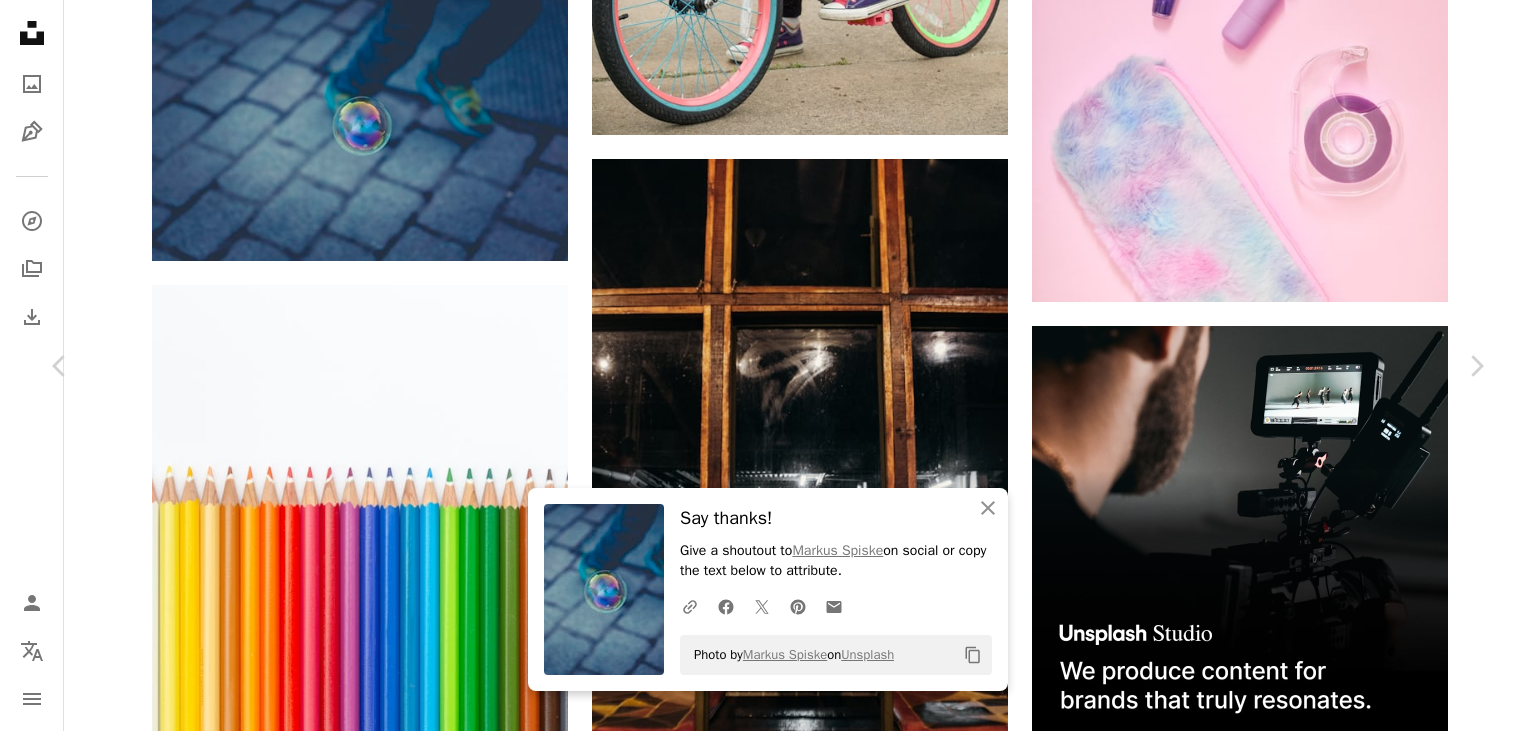 click on "Copy content" 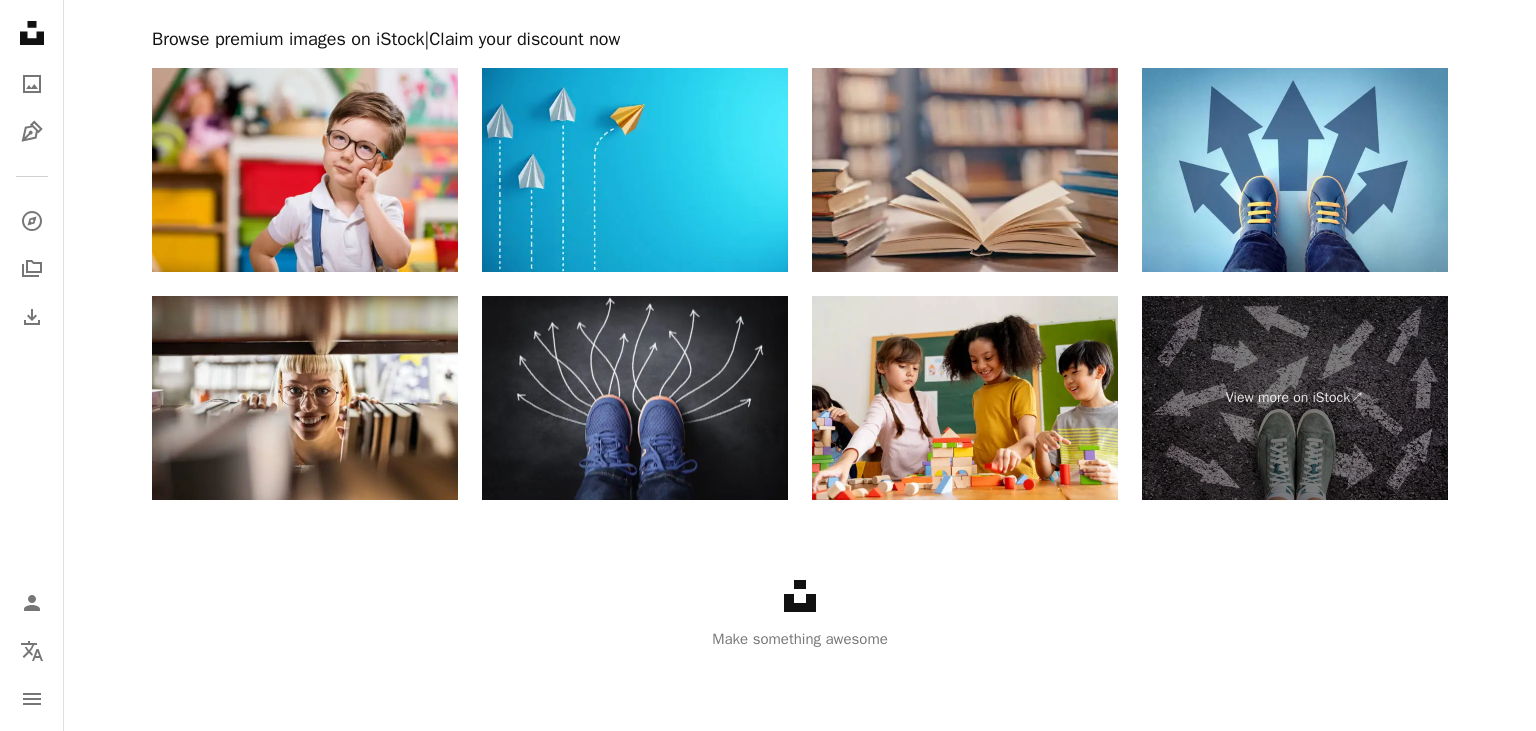 scroll, scrollTop: 0, scrollLeft: 0, axis: both 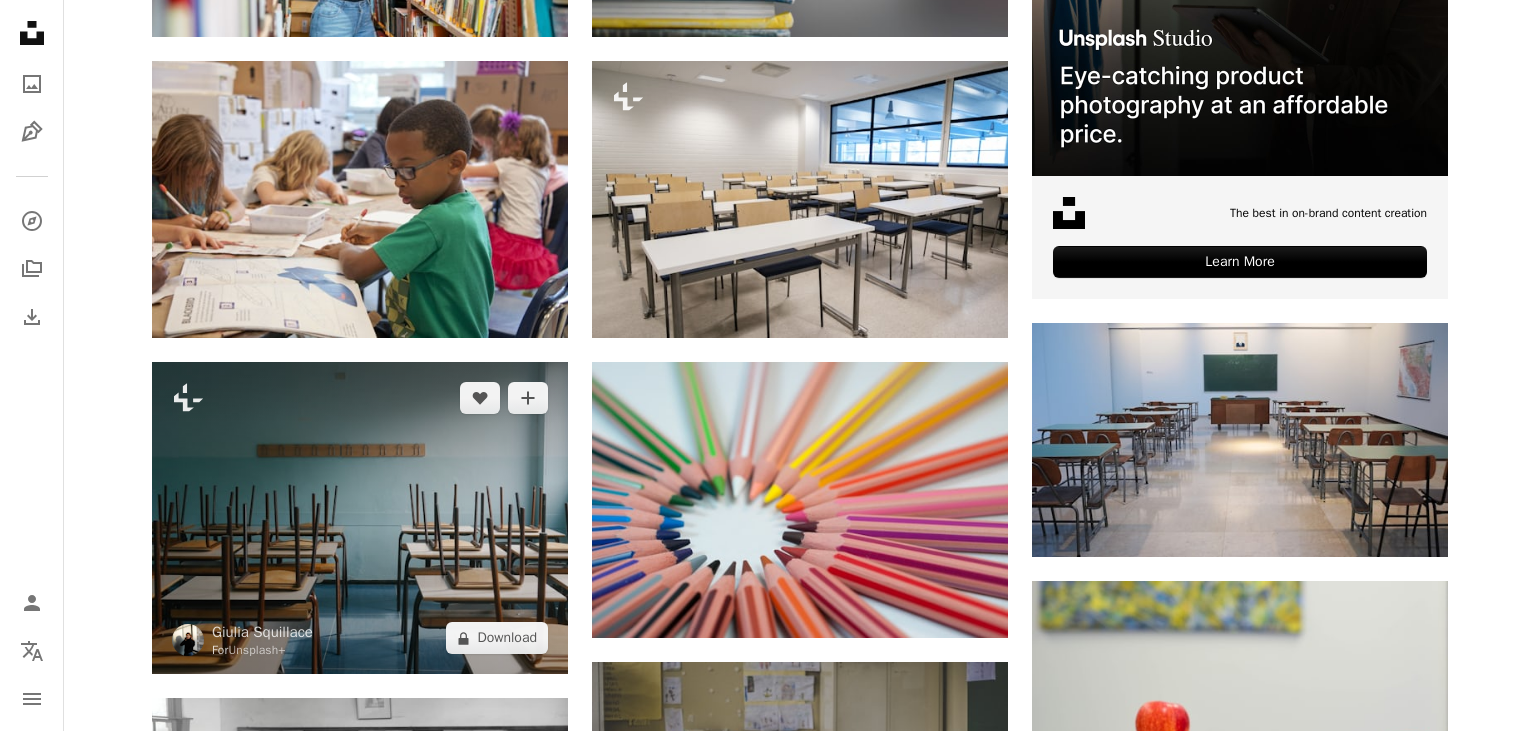 click at bounding box center [360, 518] 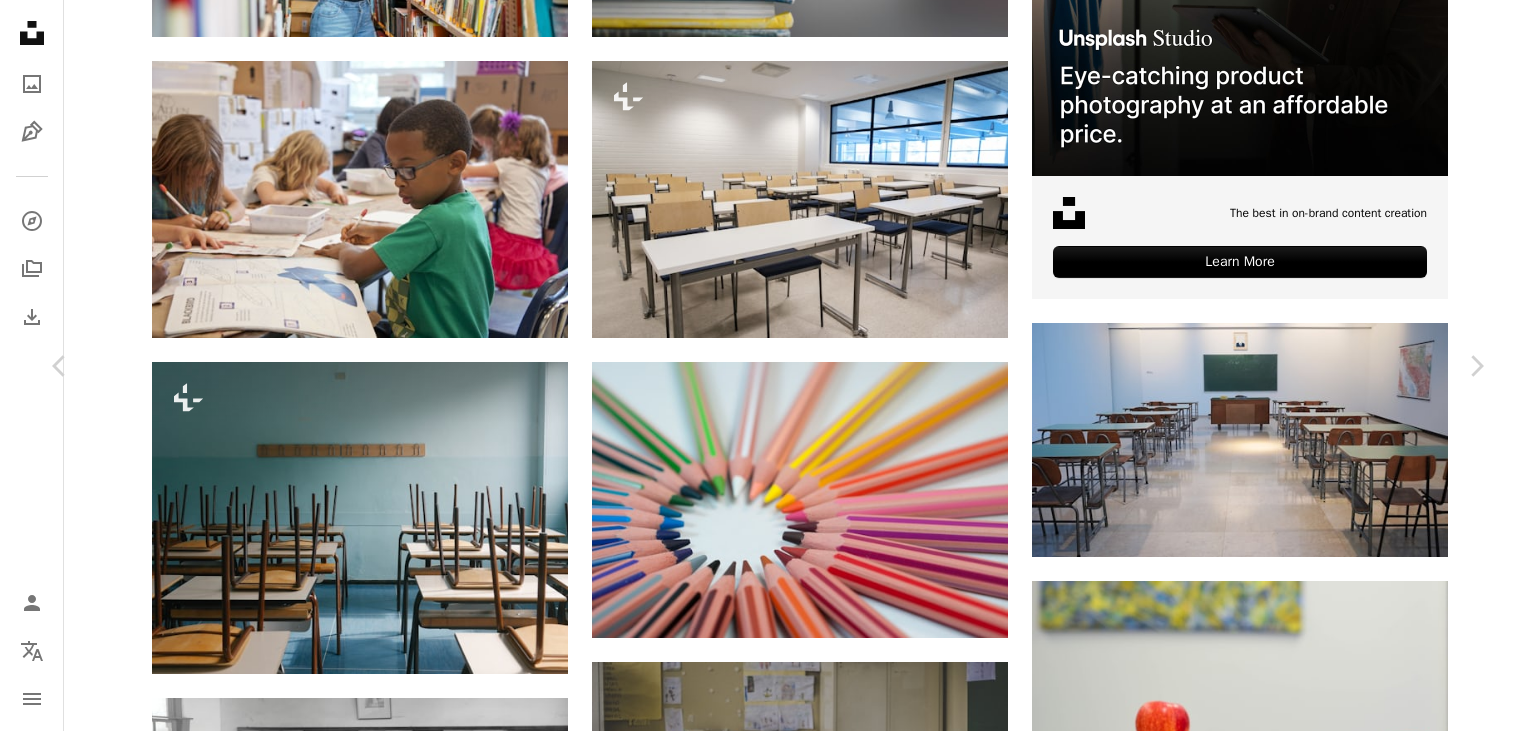 click on "An X shape Chevron left Chevron right [FIRST] [LAST] For Unsplash+ A heart A plus sign A lock Download Zoom in Featured in Back To School A forward-right arrow Share More Actions Calendar outlined Published on December 18, 2022 Safety Licensed under the Unsplash+ License school education interior classroom university desk college class high school empty chairs school classroom driving school theory desks empty classroom Free images From this series Chevron right Plus sign for Unsplash+ Plus sign for Unsplash+ Plus sign for Unsplash+ Plus sign for Unsplash+ Plus sign for Unsplash+ Plus sign for Unsplash+ Plus sign for Unsplash+ Plus sign for Unsplash+ Plus sign for Unsplash+ Related images Plus sign for Unsplash+ A heart A plus sign [FIRST] [LAST] For Unsplash+ A lock Download Plus sign for Unsplash+ A heart A plus sign [FIRST] [LAST] For Unsplash+ A lock Download Plus sign for Unsplash+ A heart A plus sign [FIRST] [LAST] For Unsplash+ A heart A plus sign" at bounding box center [768, 3923] 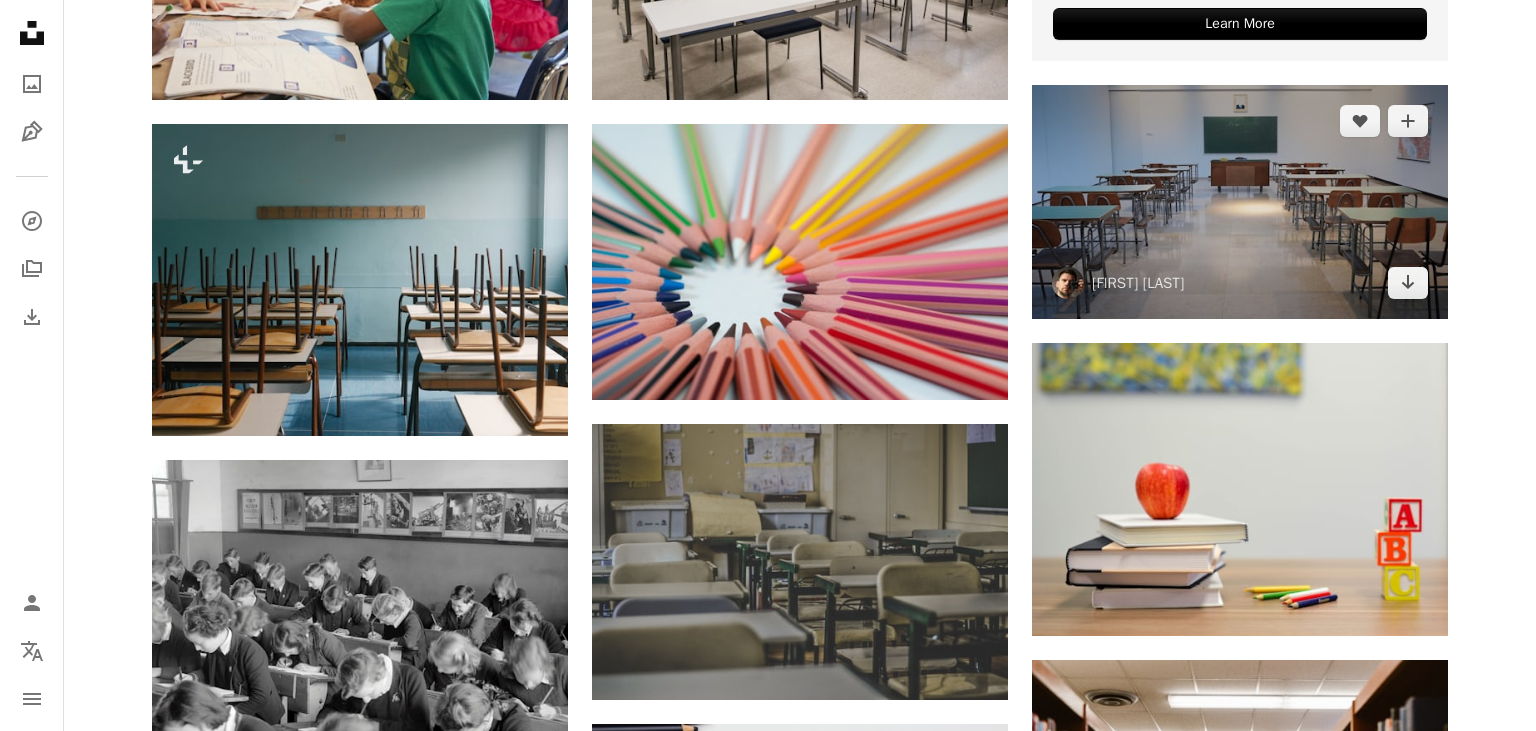 scroll, scrollTop: 1056, scrollLeft: 0, axis: vertical 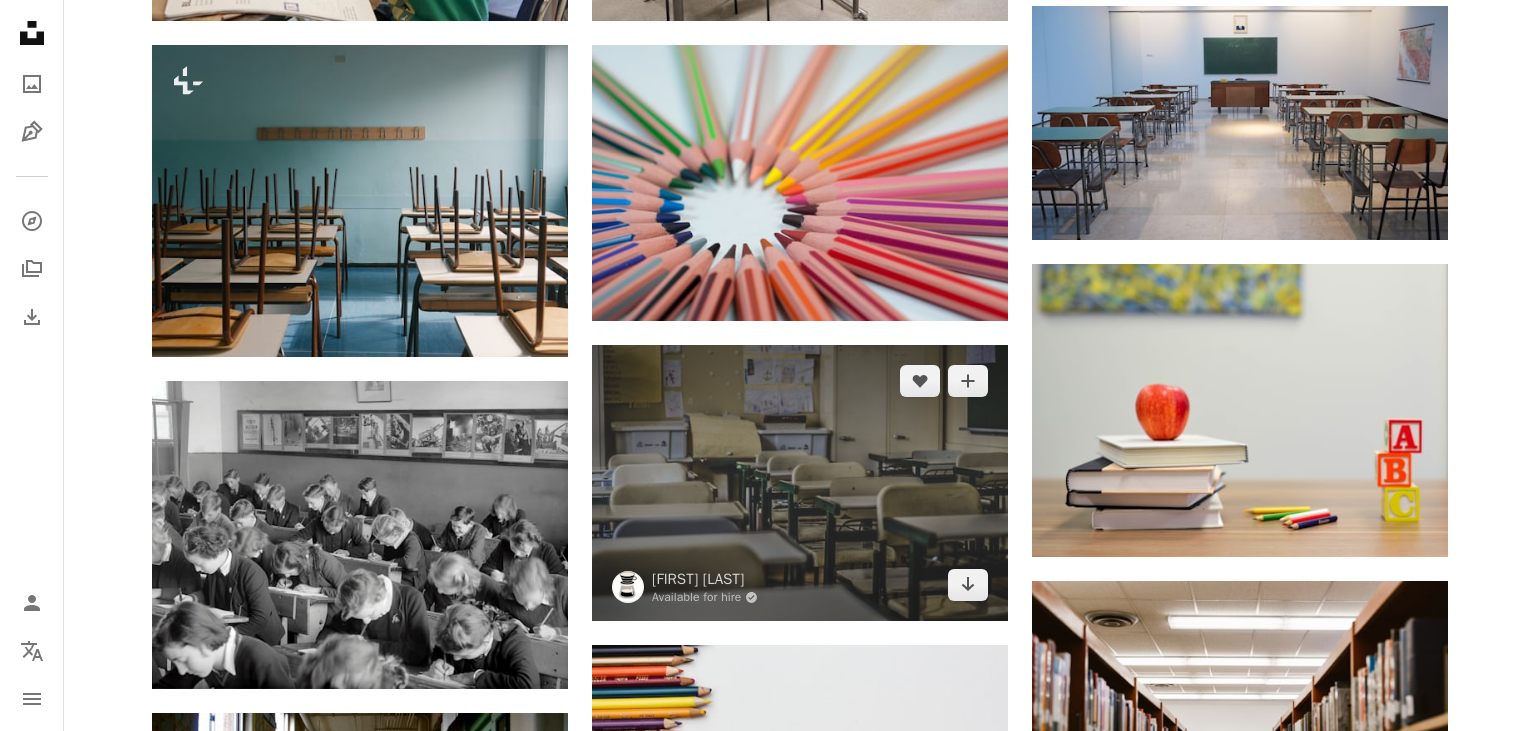click at bounding box center [800, 483] 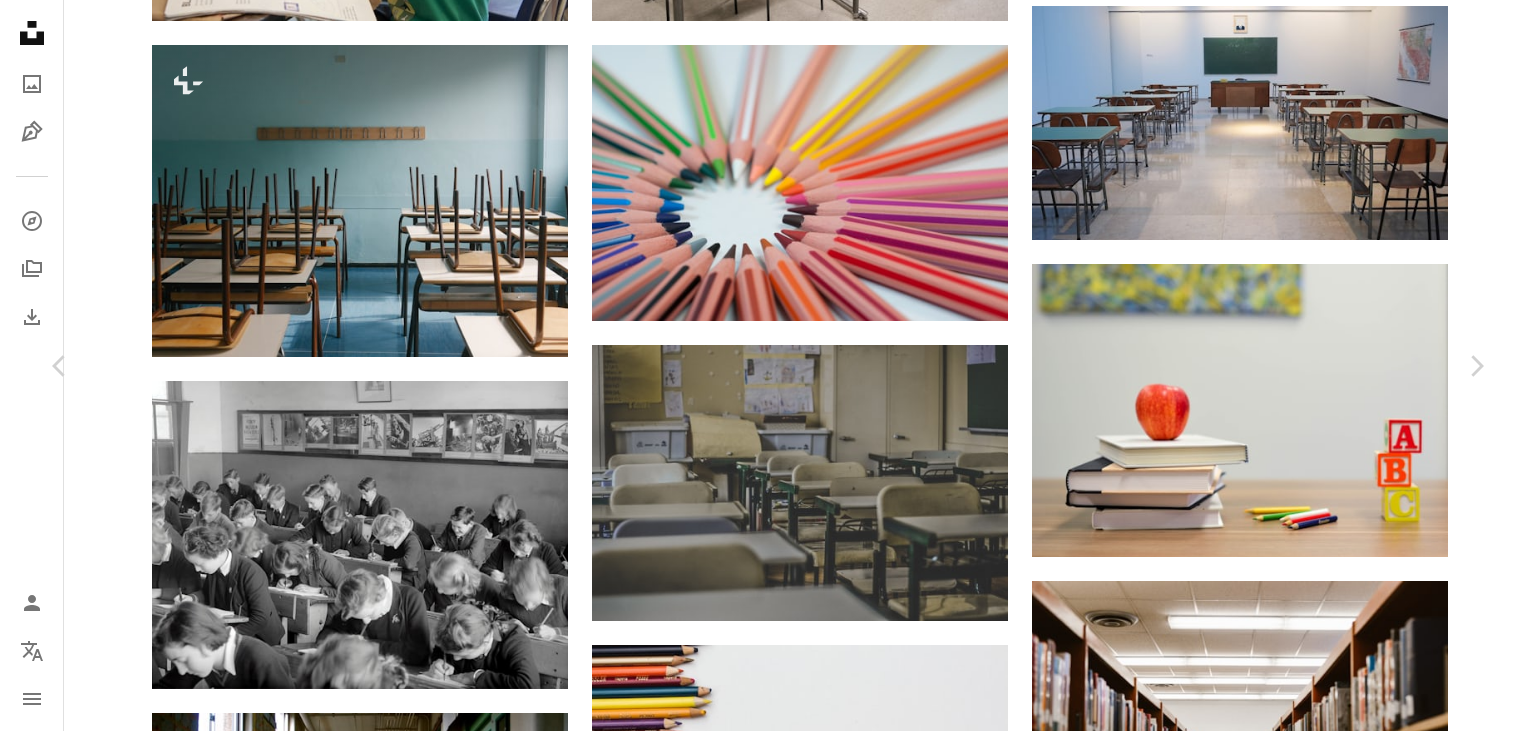 scroll, scrollTop: 240, scrollLeft: 0, axis: vertical 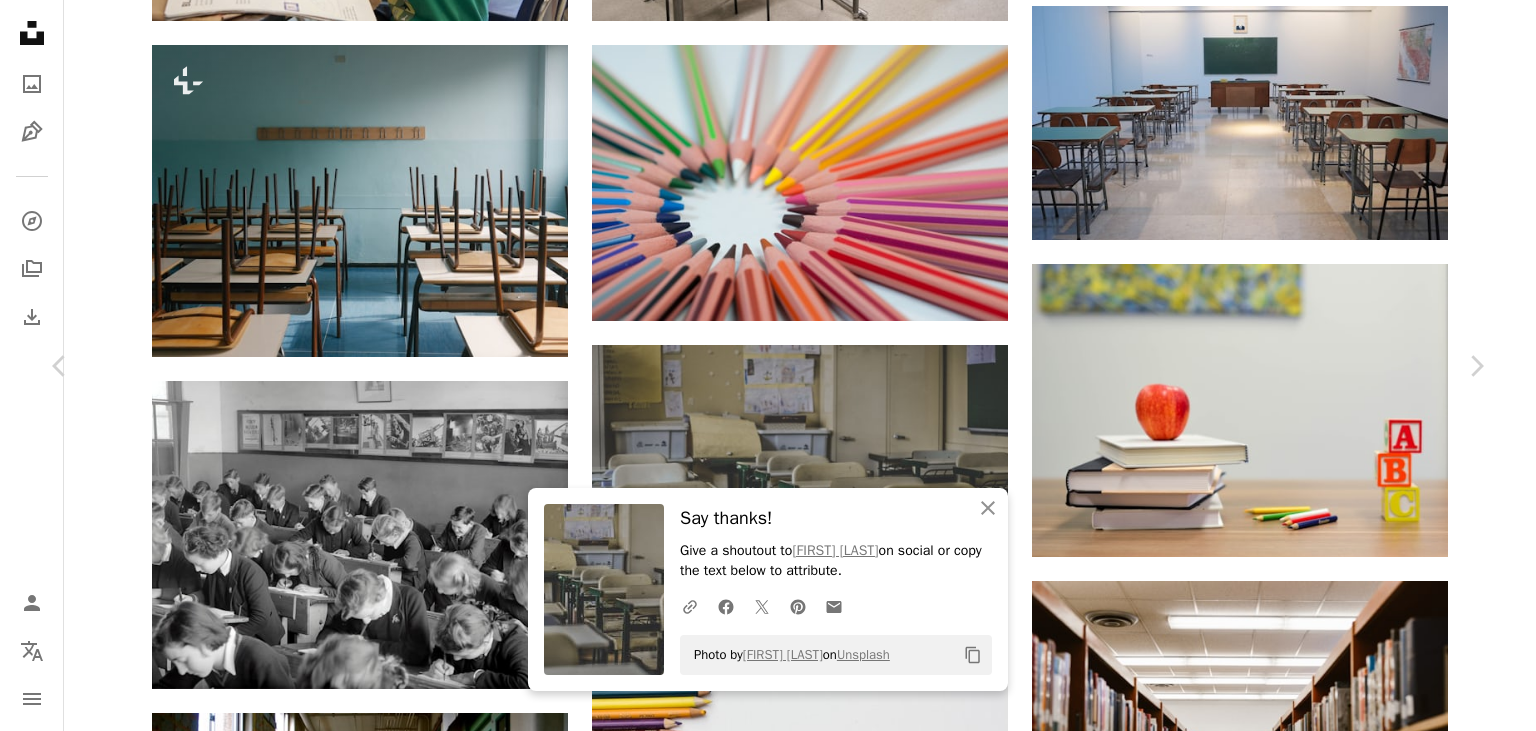 click 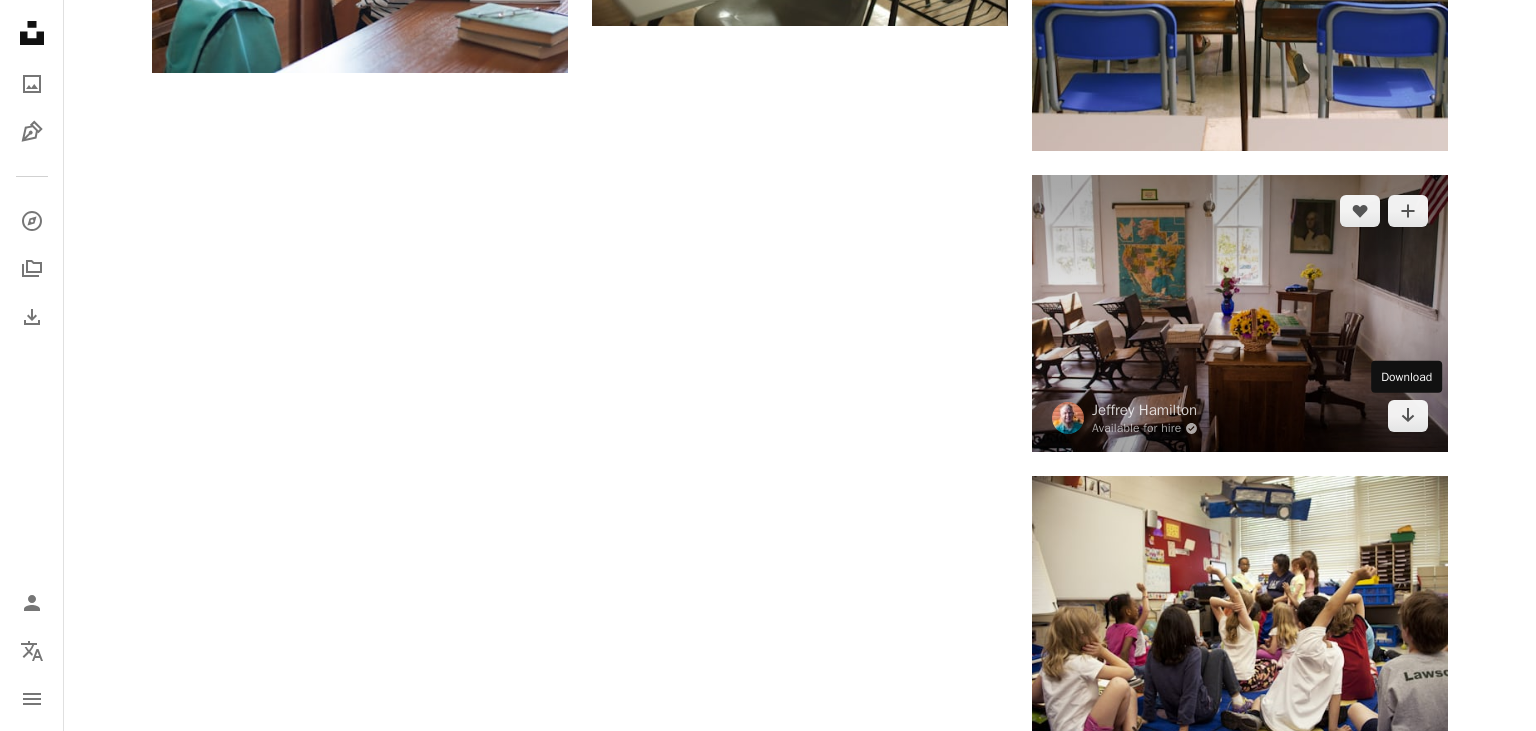scroll, scrollTop: 2323, scrollLeft: 0, axis: vertical 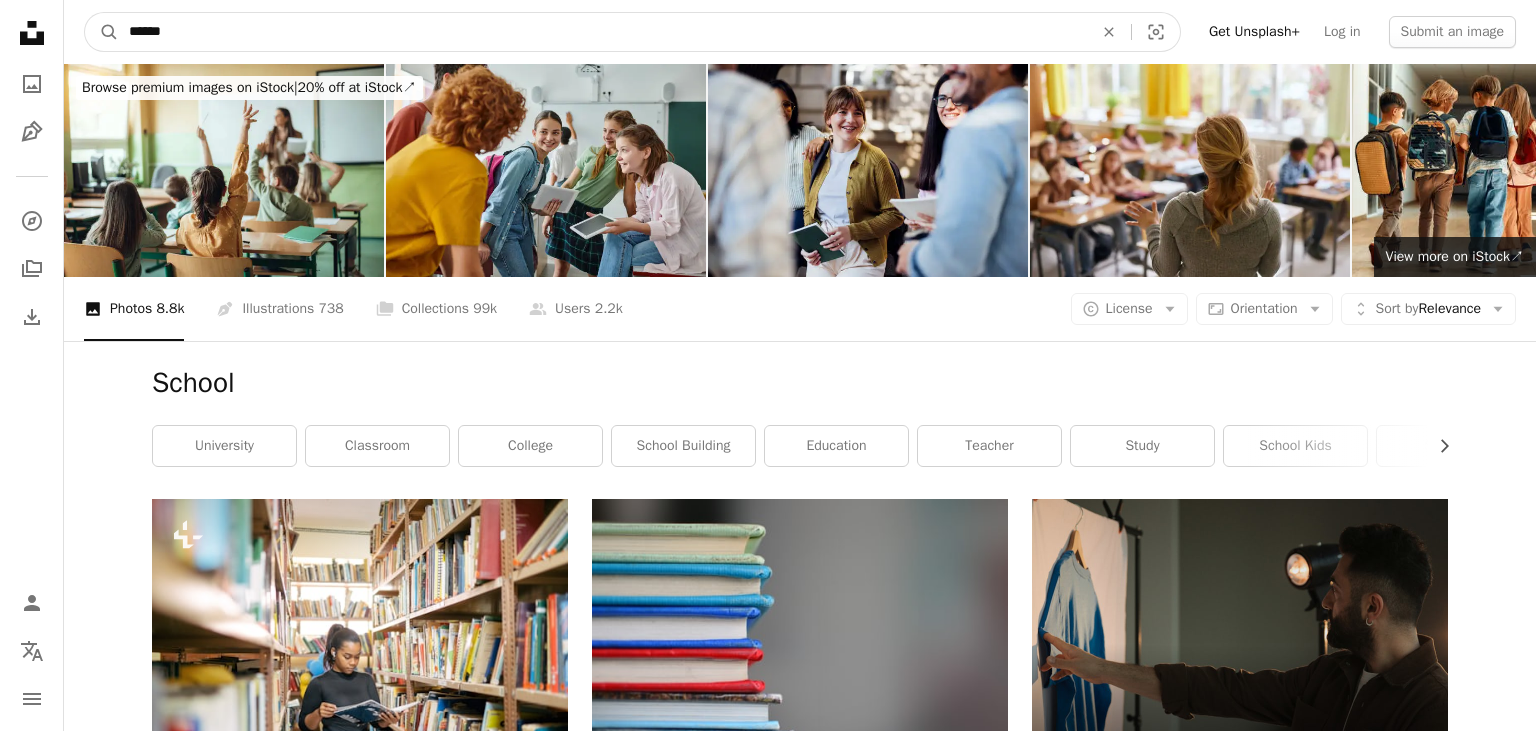 click on "******" at bounding box center (603, 32) 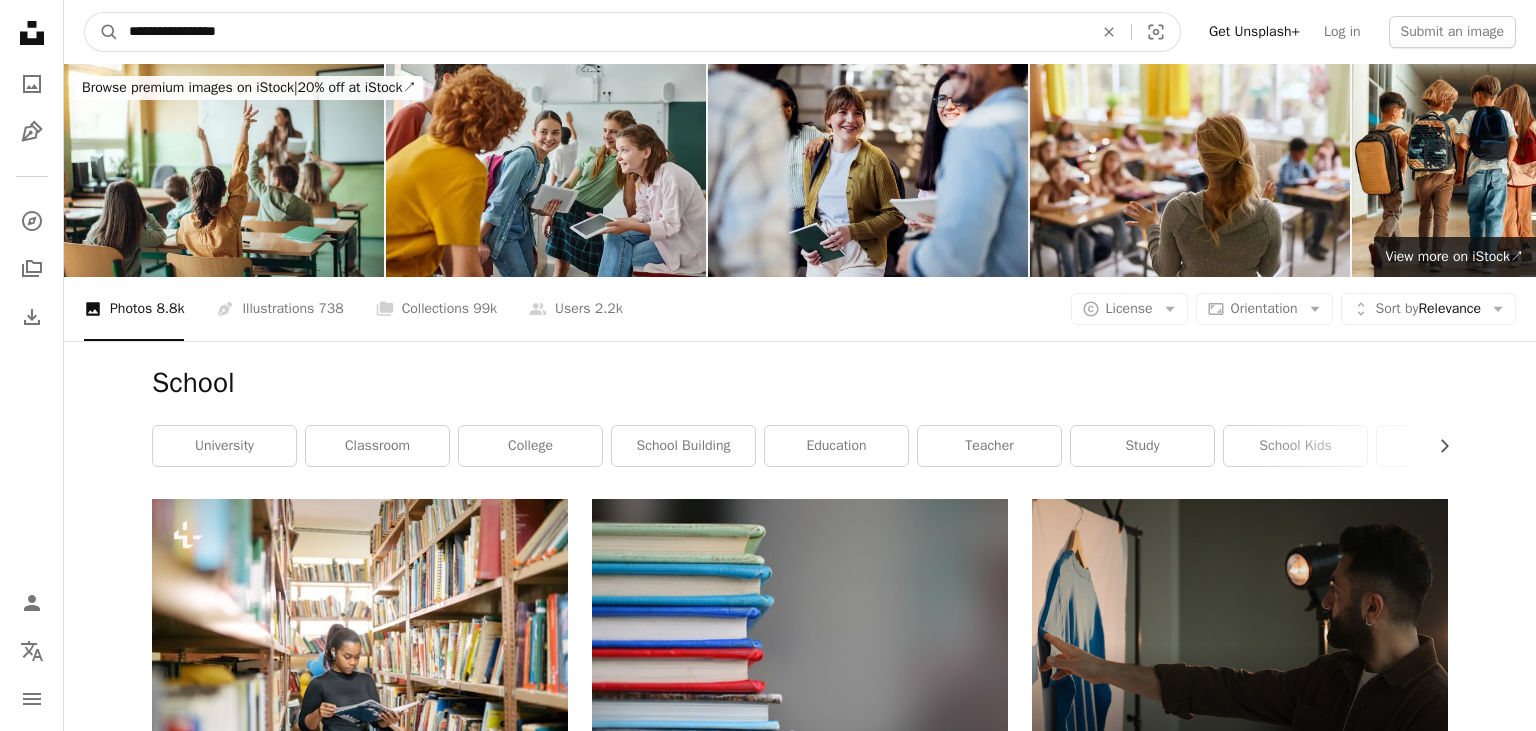 type on "**********" 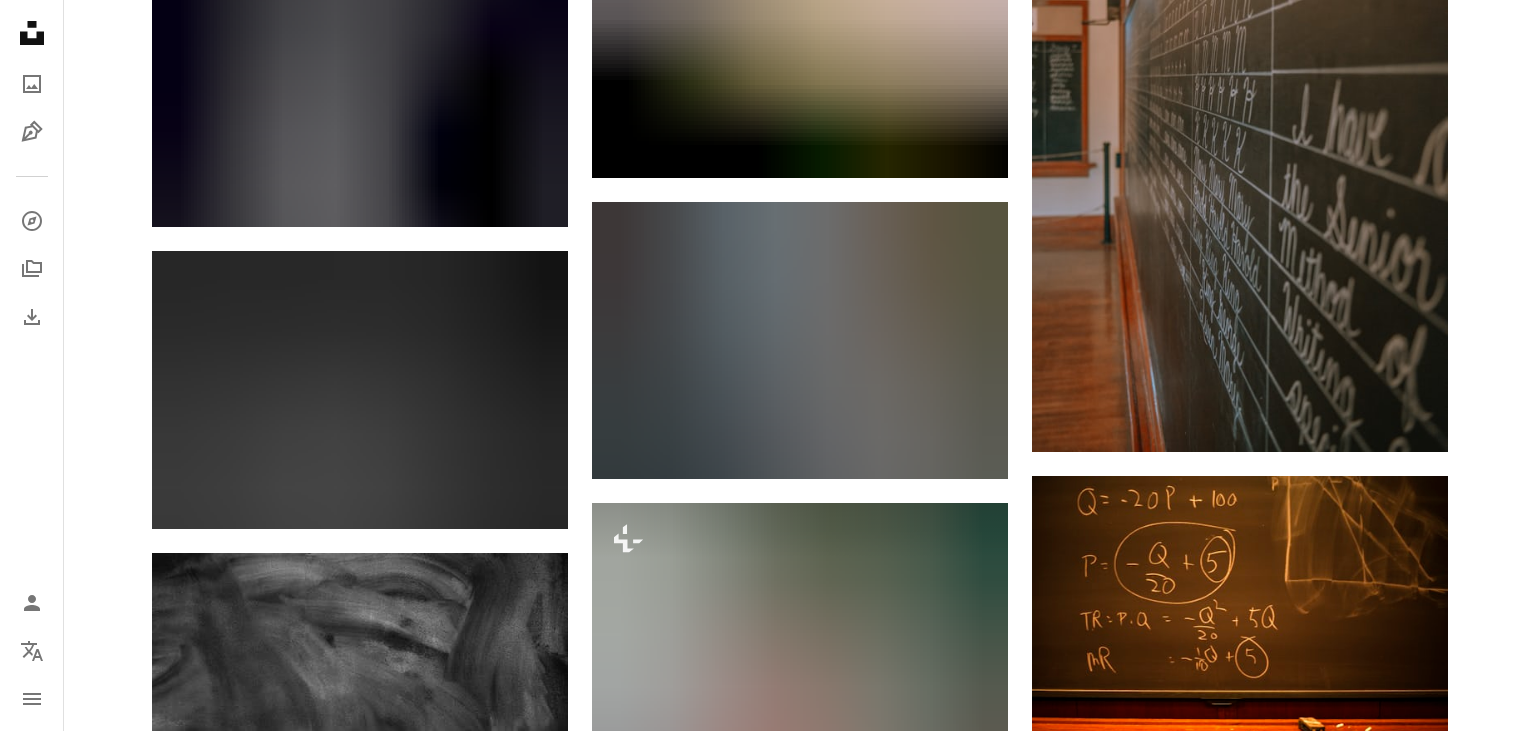 scroll, scrollTop: 1809, scrollLeft: 0, axis: vertical 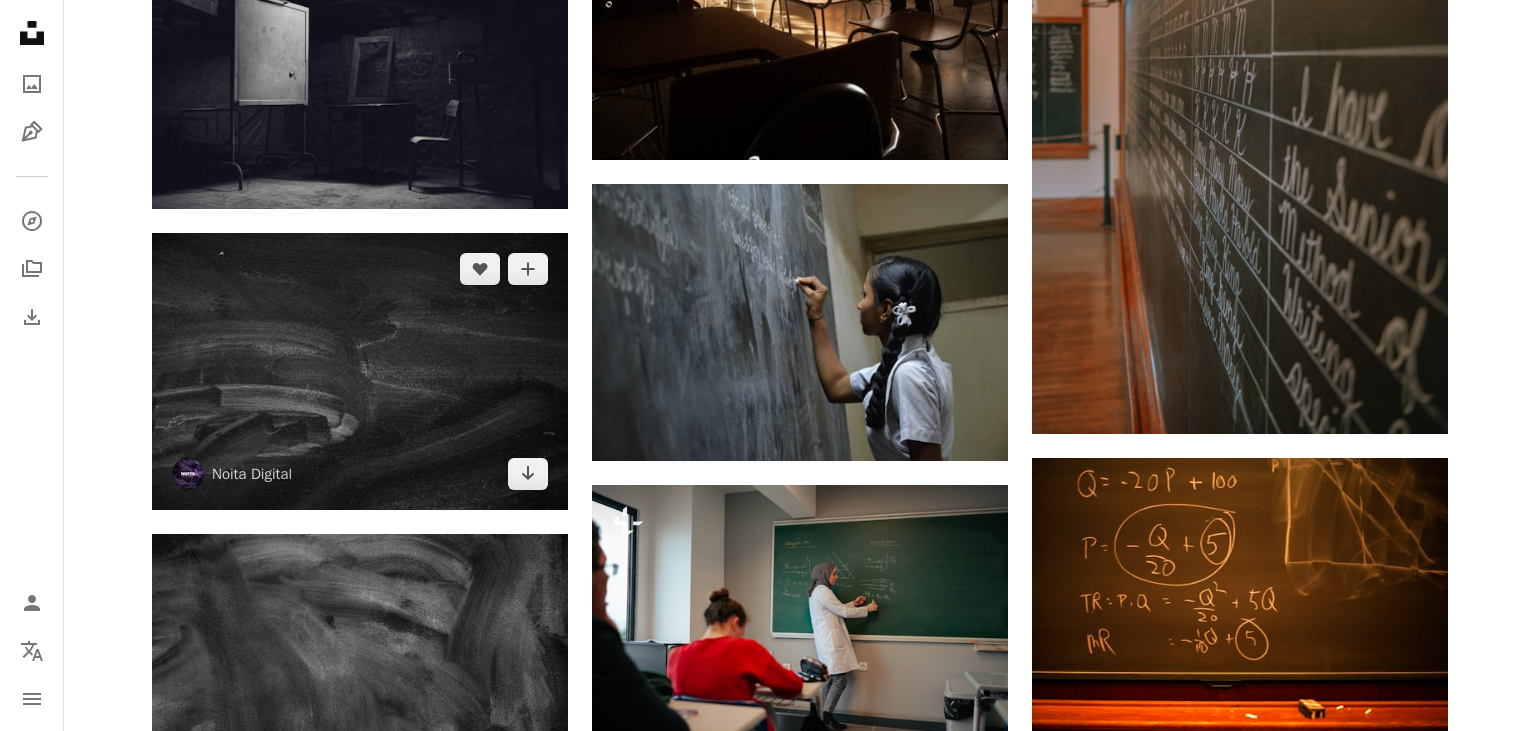 click at bounding box center (360, 371) 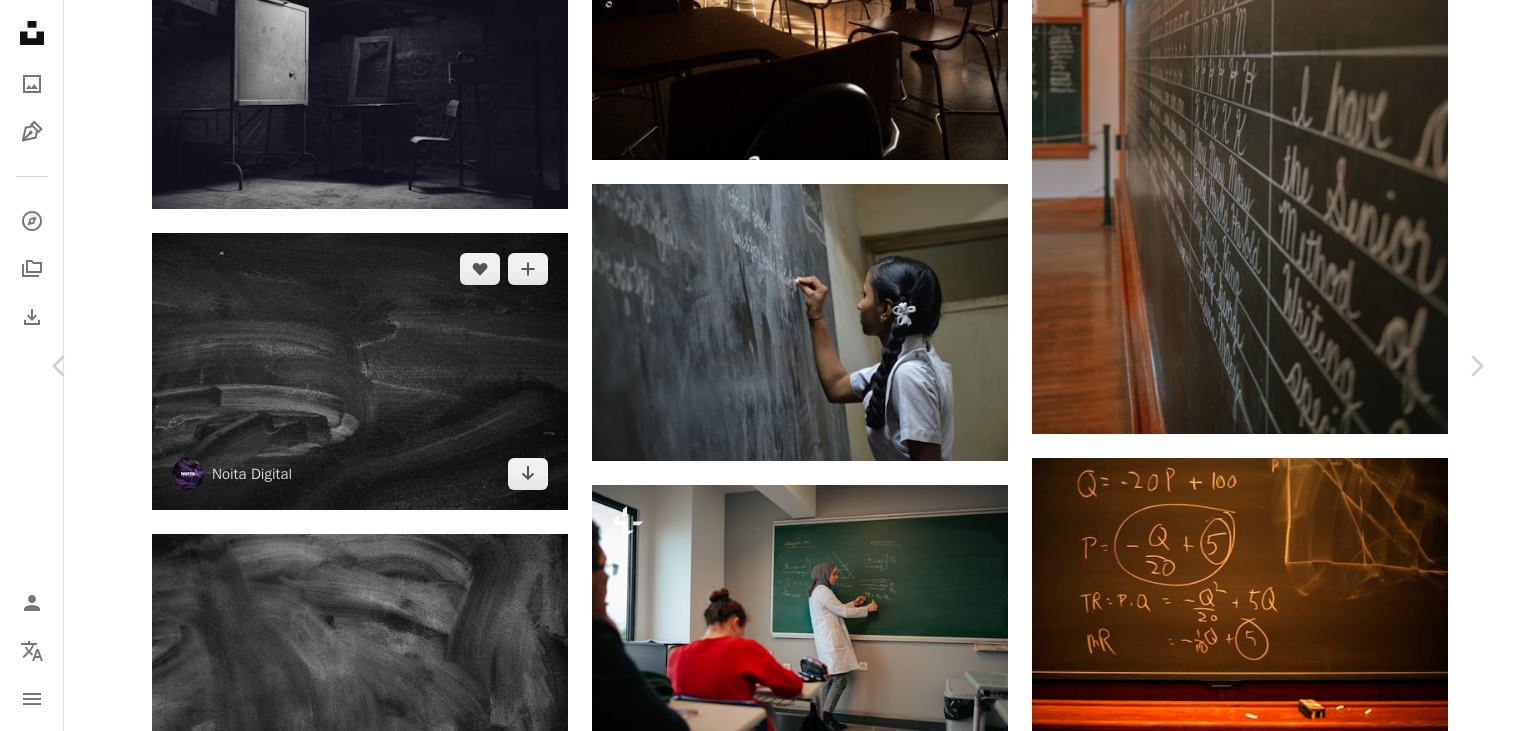 scroll, scrollTop: 240, scrollLeft: 0, axis: vertical 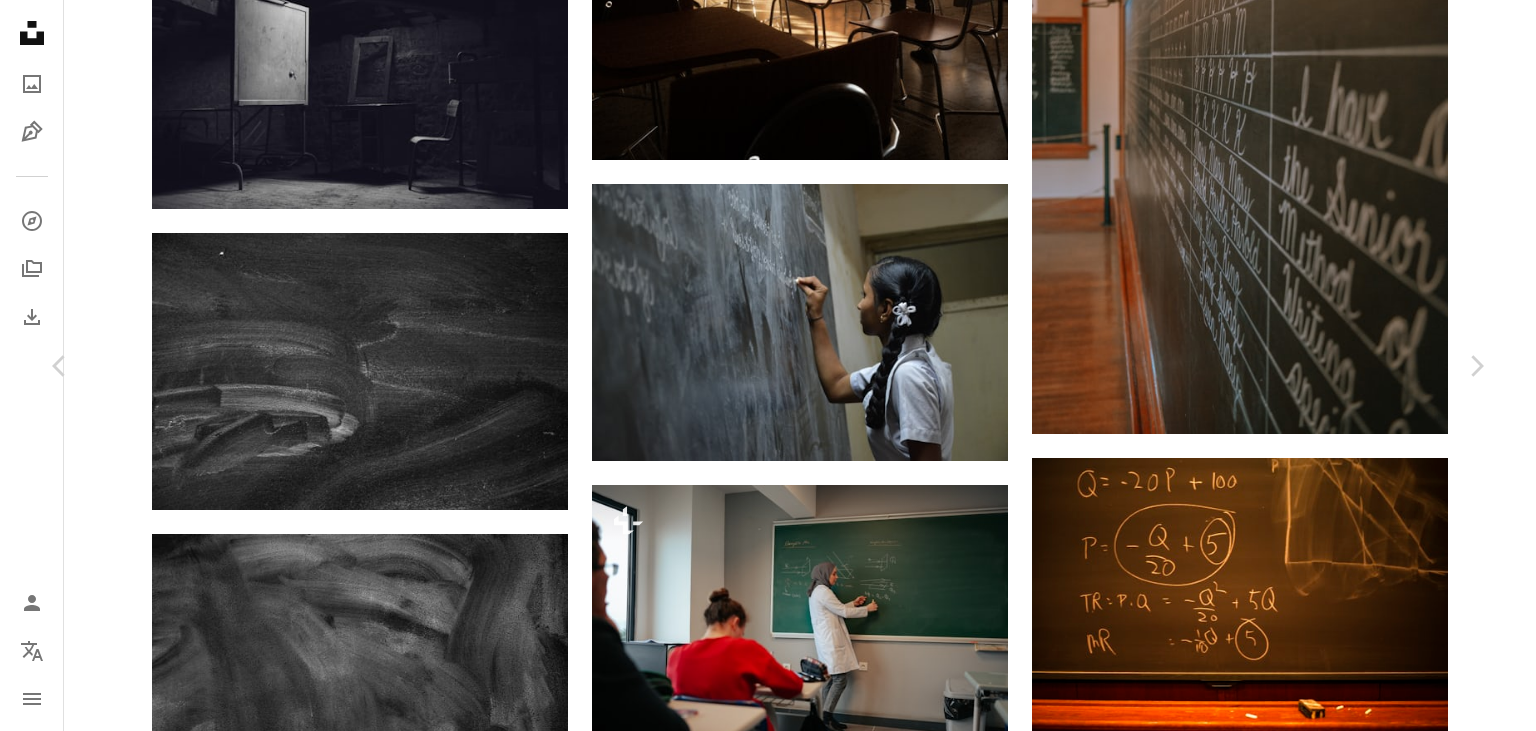 click on "Download free" at bounding box center (1291, 5120) 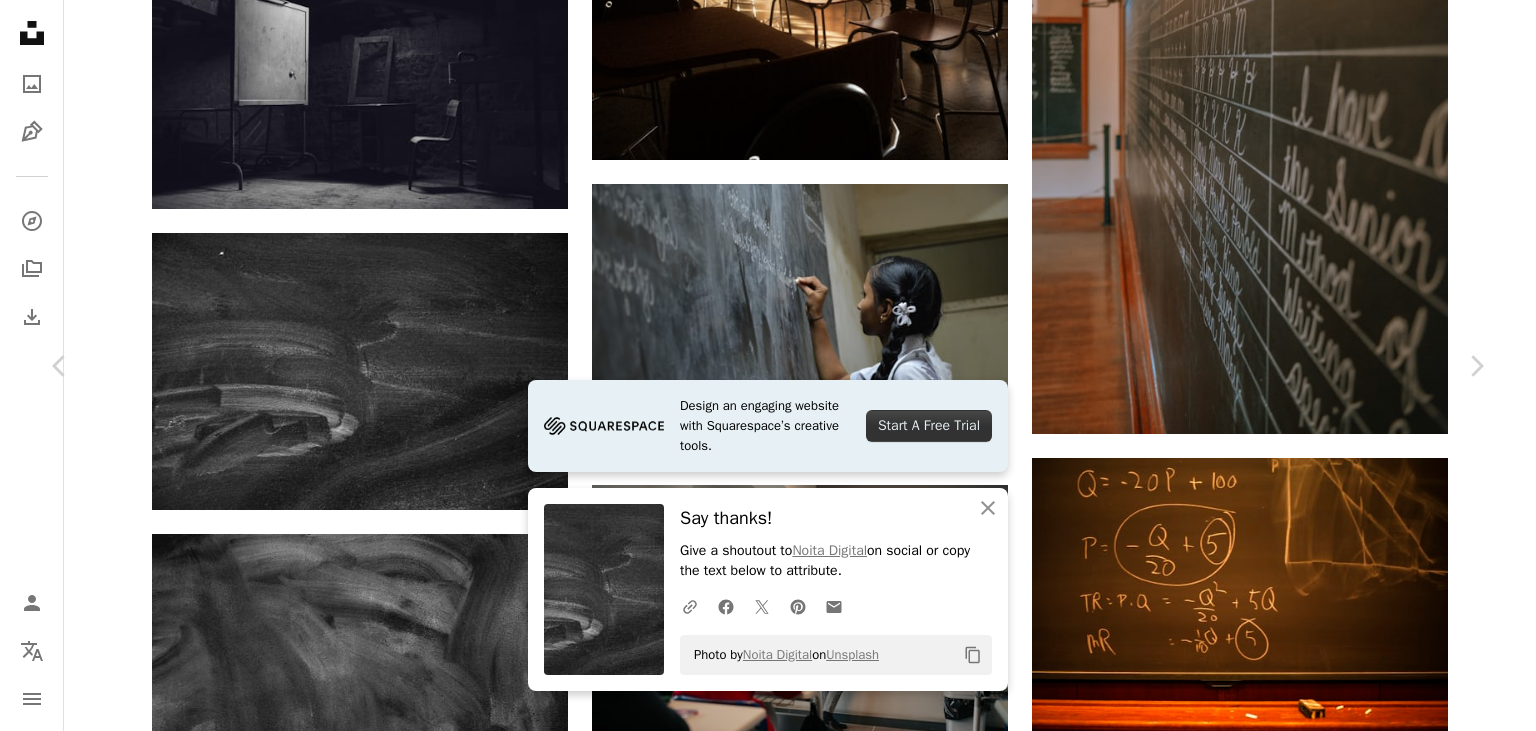 click on "Copy content" 